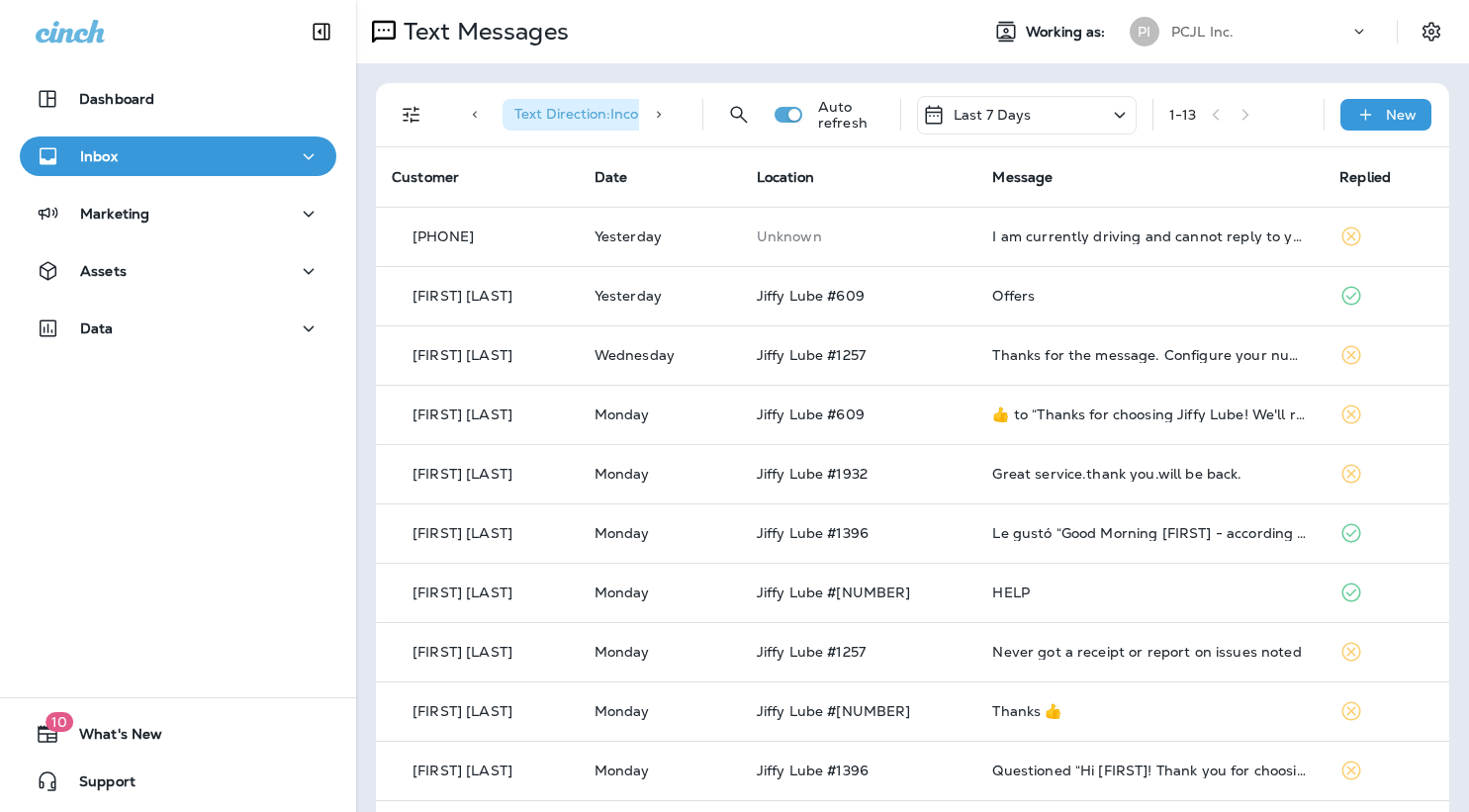 scroll, scrollTop: 0, scrollLeft: 0, axis: both 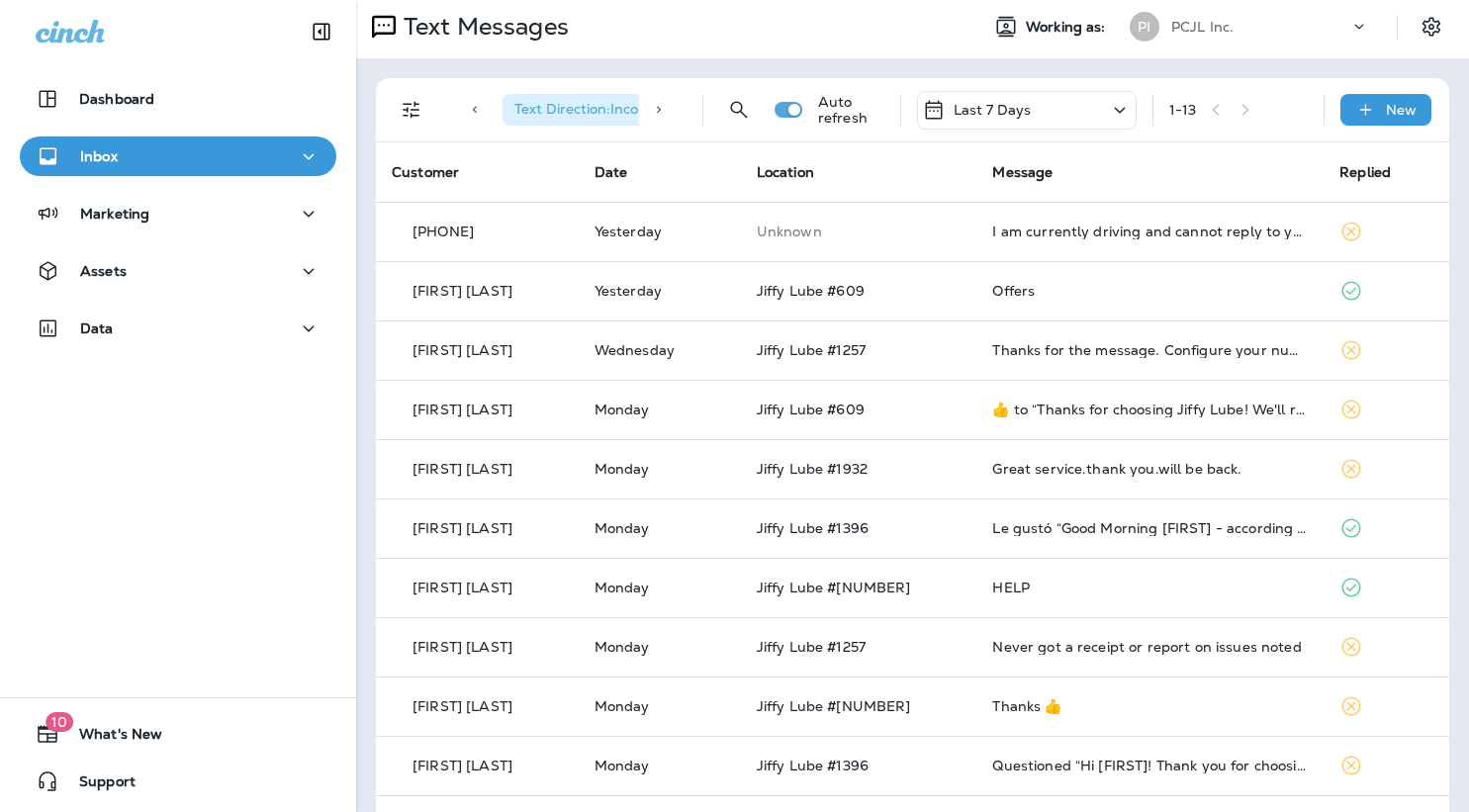 click on "PCJL Inc." at bounding box center (1260, 27) 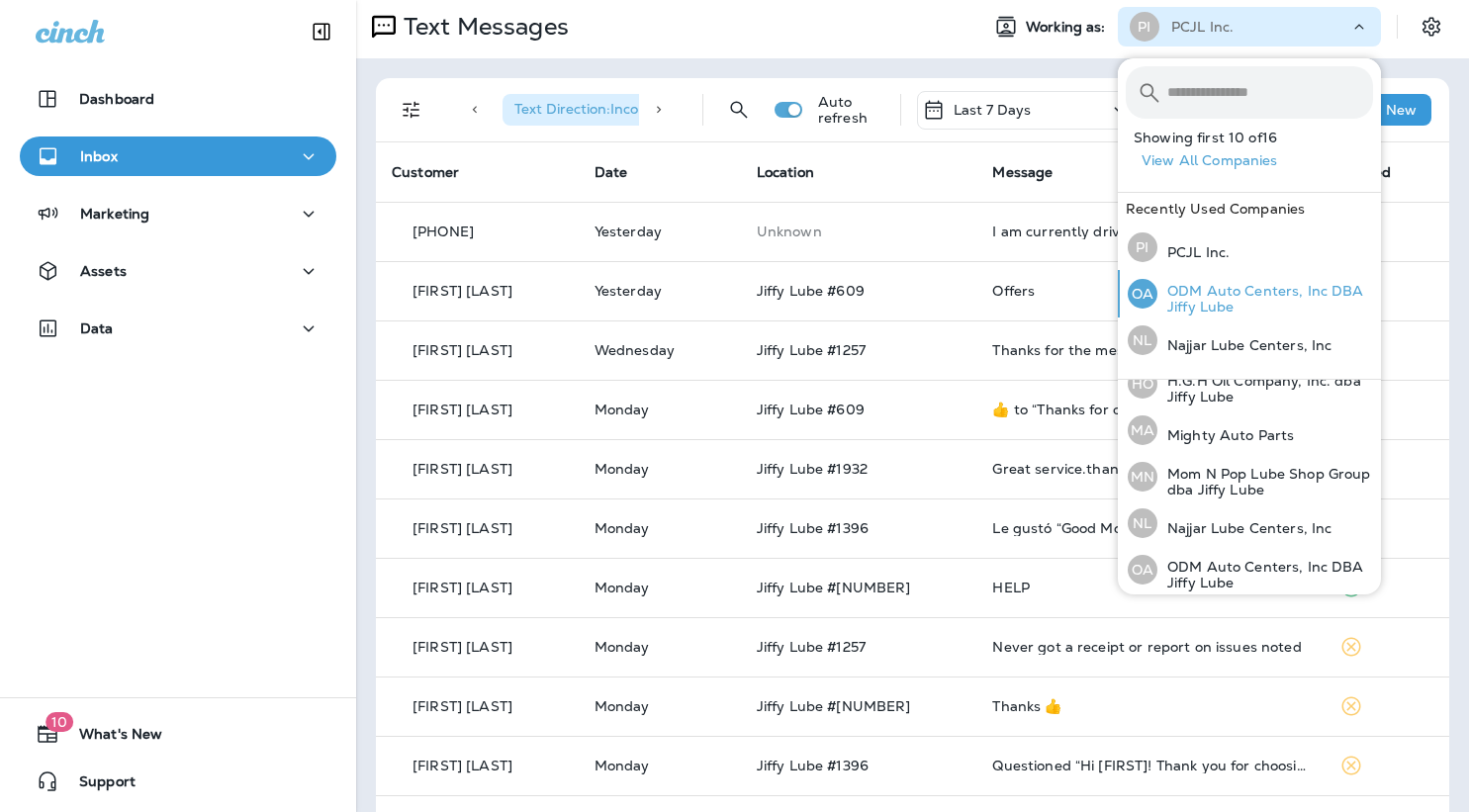 scroll, scrollTop: 537, scrollLeft: 0, axis: vertical 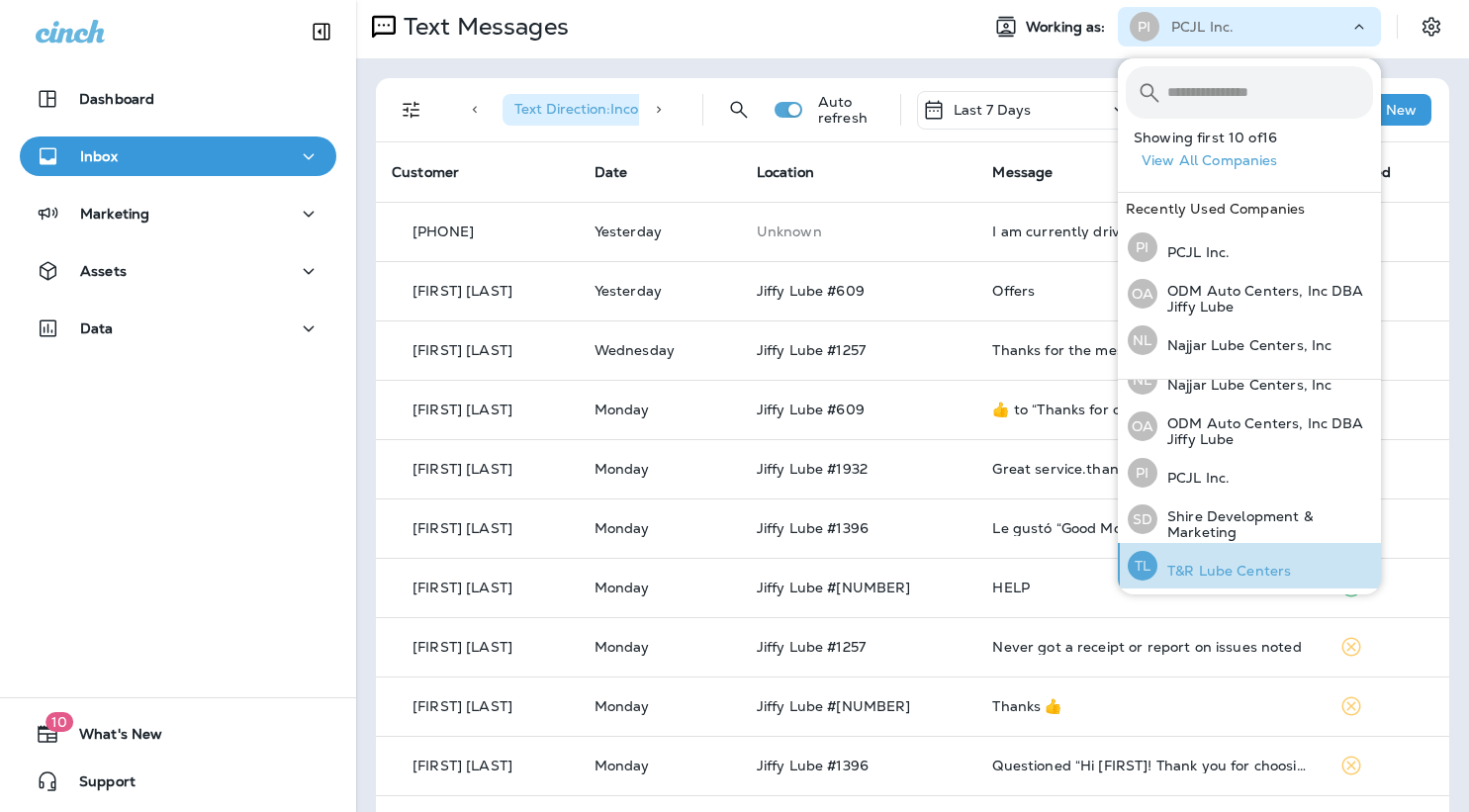 click on "T&R Lube Centers" at bounding box center (1224, 571) 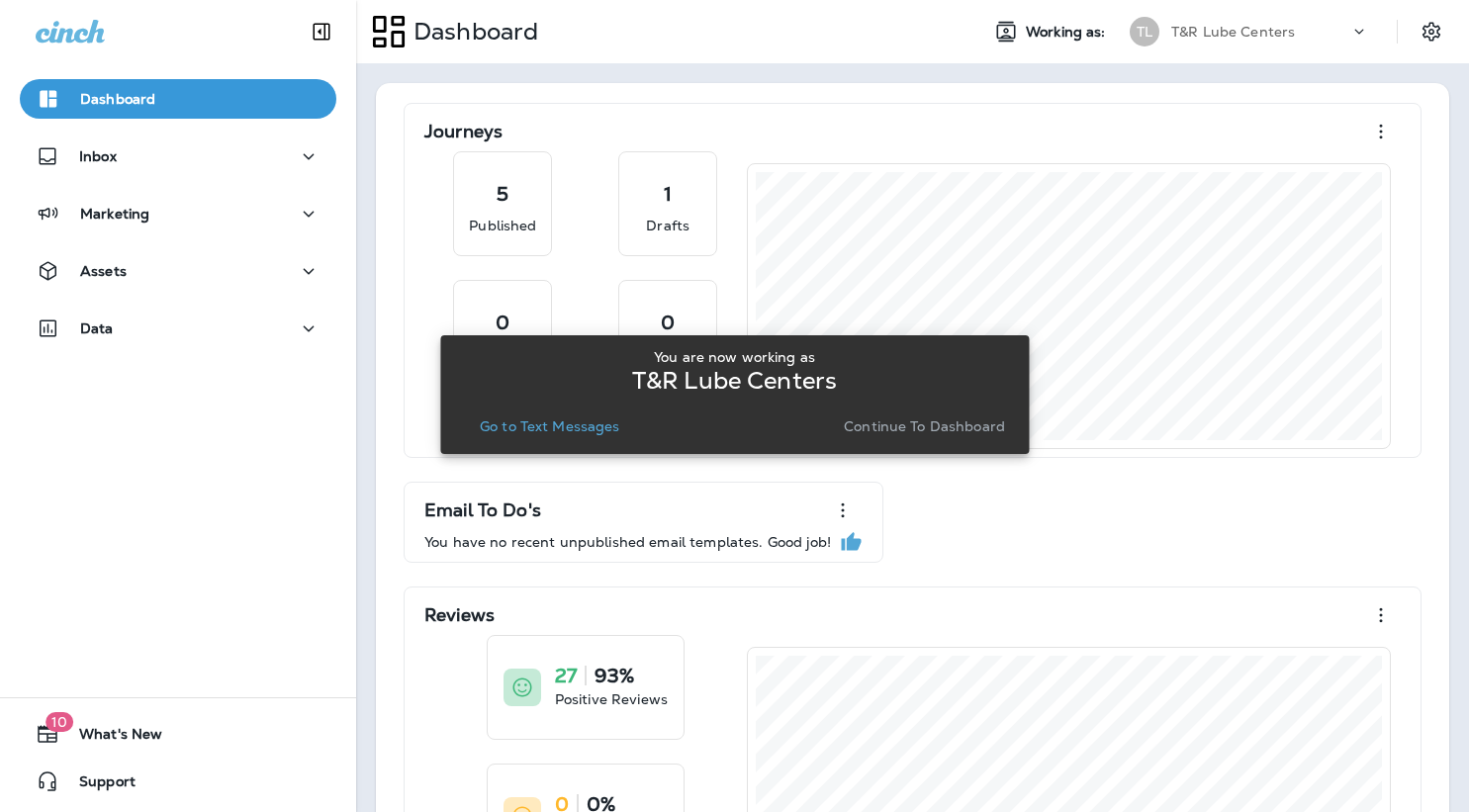 click on "Go to Text Messages" at bounding box center [550, 426] 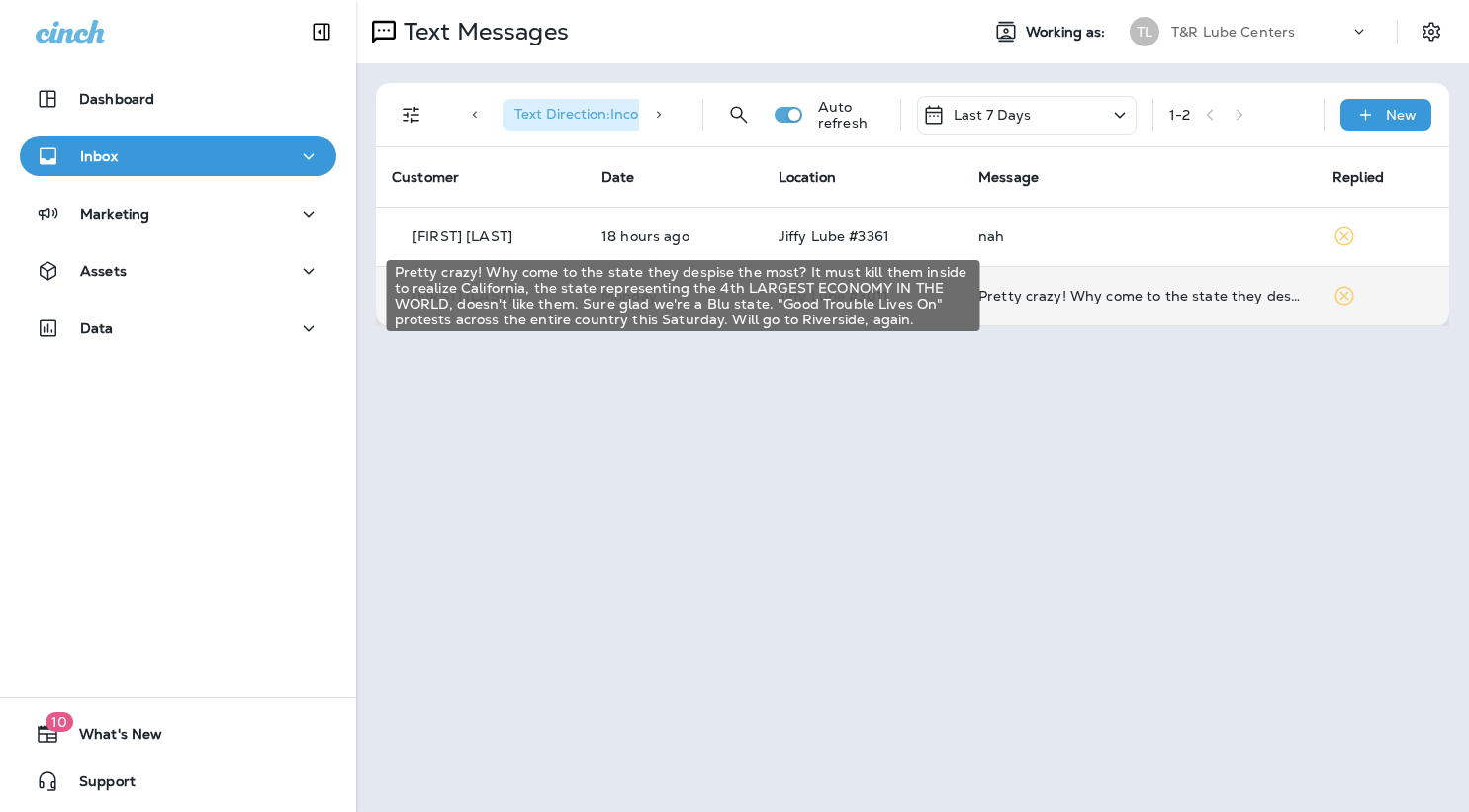 click on "Pretty crazy! Why come to the state they despise the most? It must kill them inside to realize California, the state representing the 4th LARGEST ECONOMY IN THE WORLD, doesn't like them. Sure glad we're a Blu state.
"Good Trouble Lives On" protests across the entire country this Saturday. Will go to Riverside, again." at bounding box center [1140, 296] 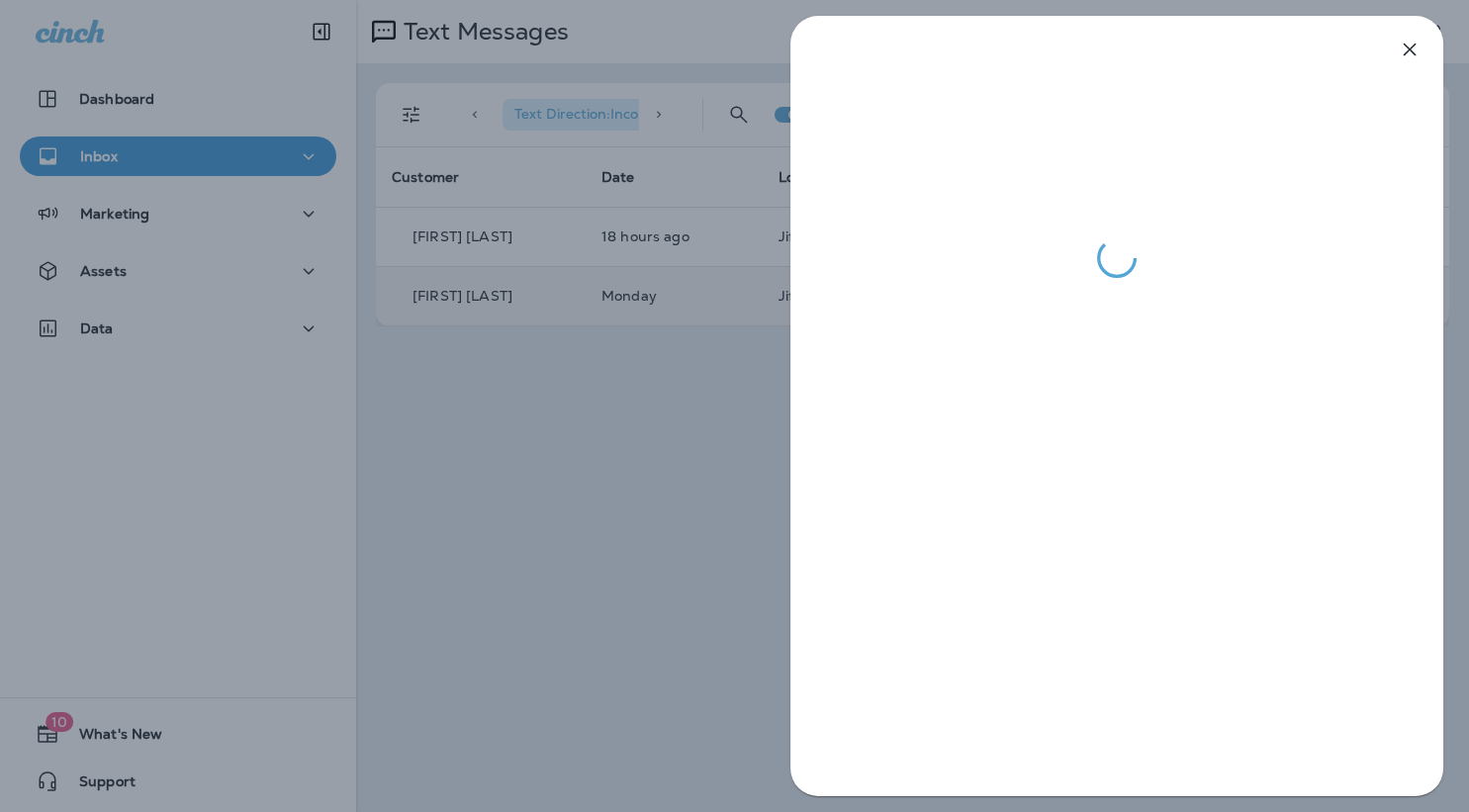 click at bounding box center (734, 406) 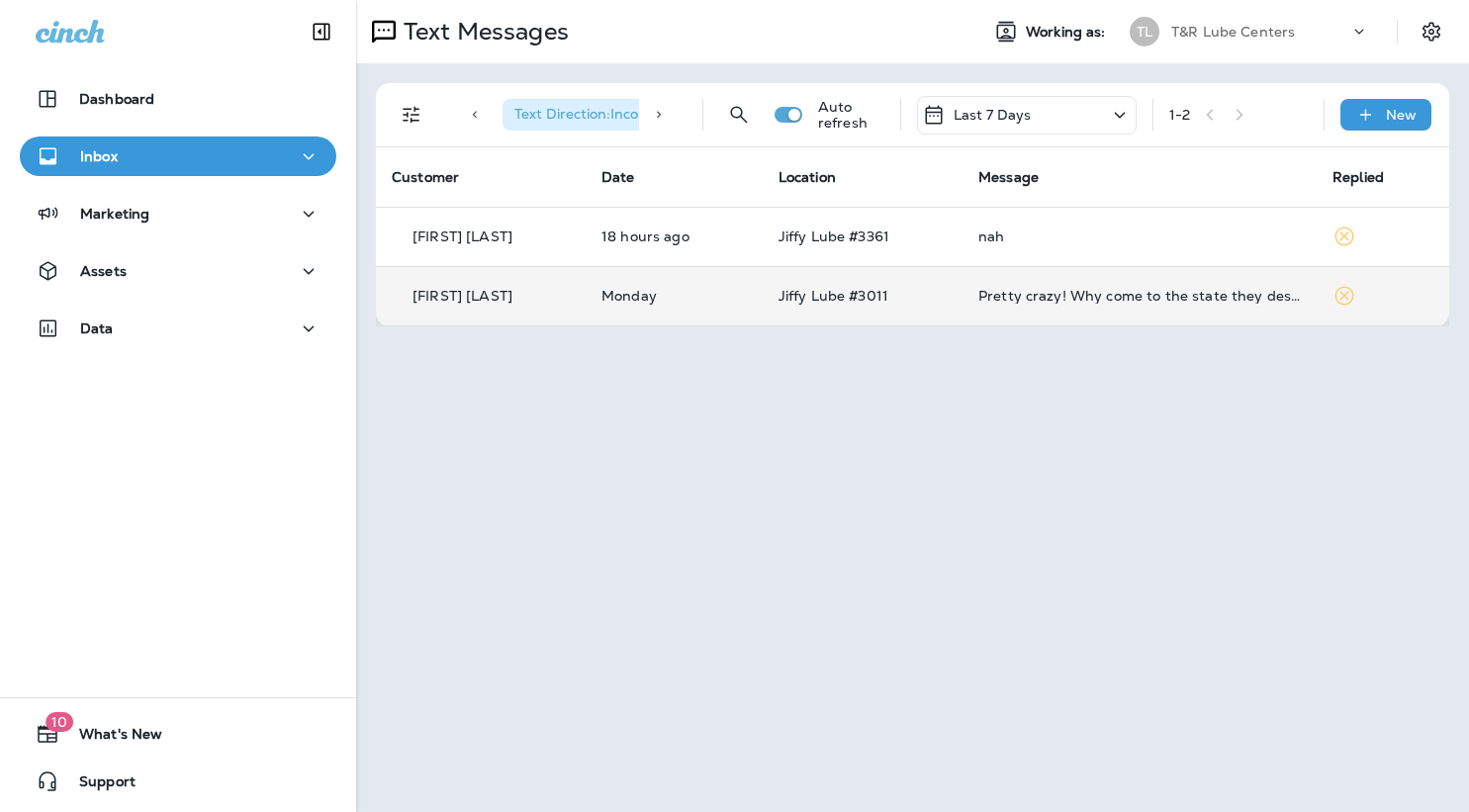 click on "T&R Lube Centers" at bounding box center [1260, 32] 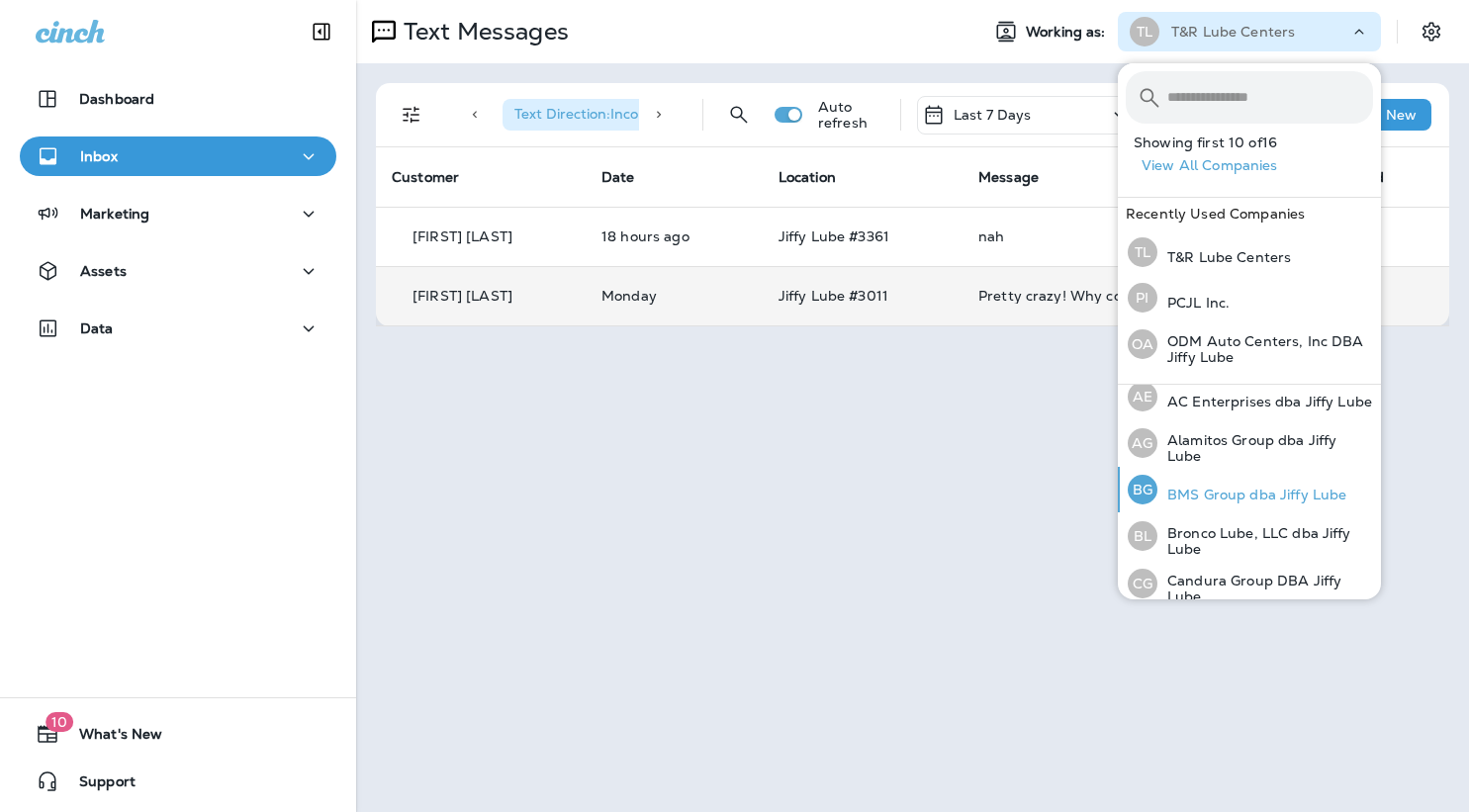 scroll, scrollTop: 0, scrollLeft: 0, axis: both 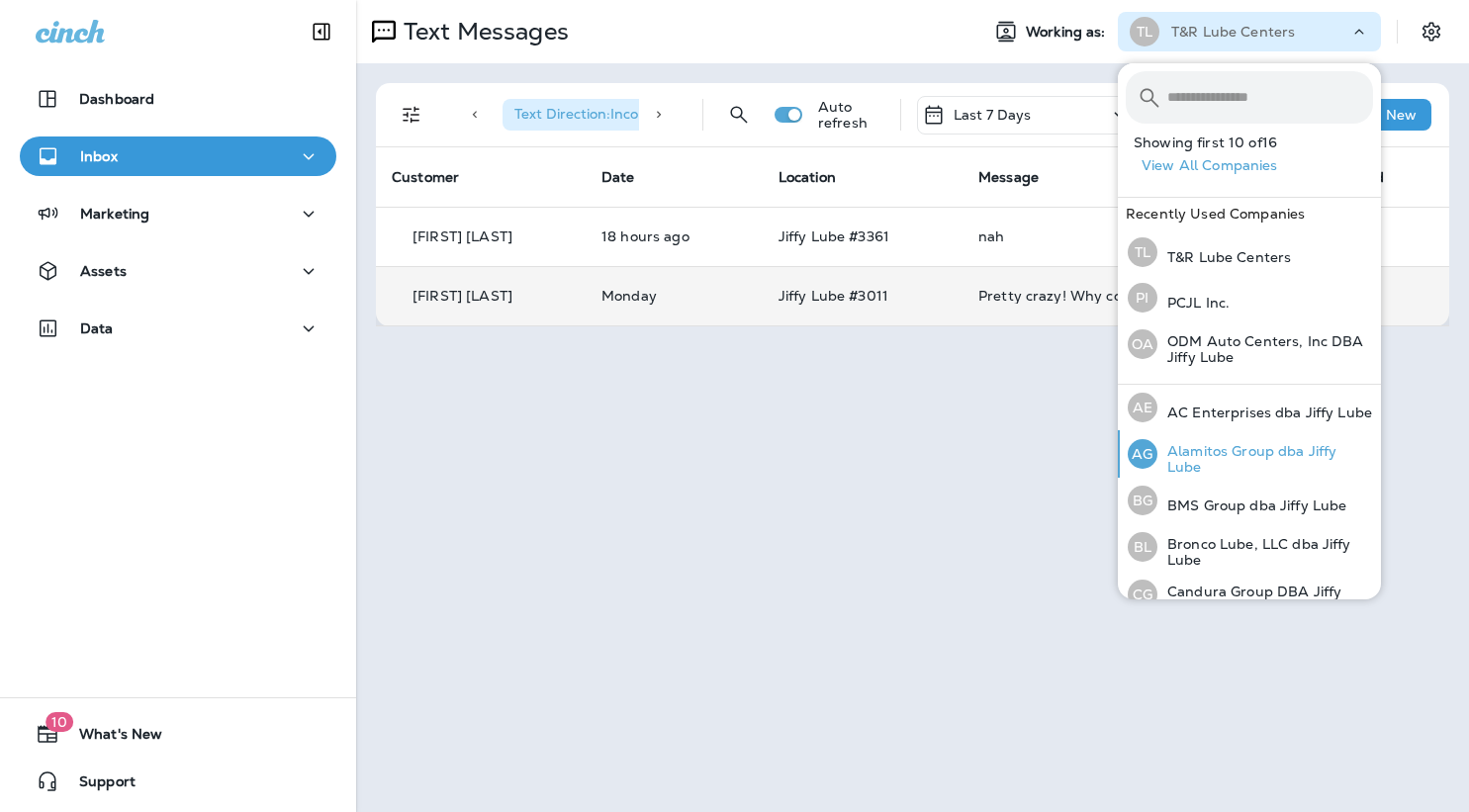 click on "Alamitos Group dba Jiffy Lube" at bounding box center [1265, 459] 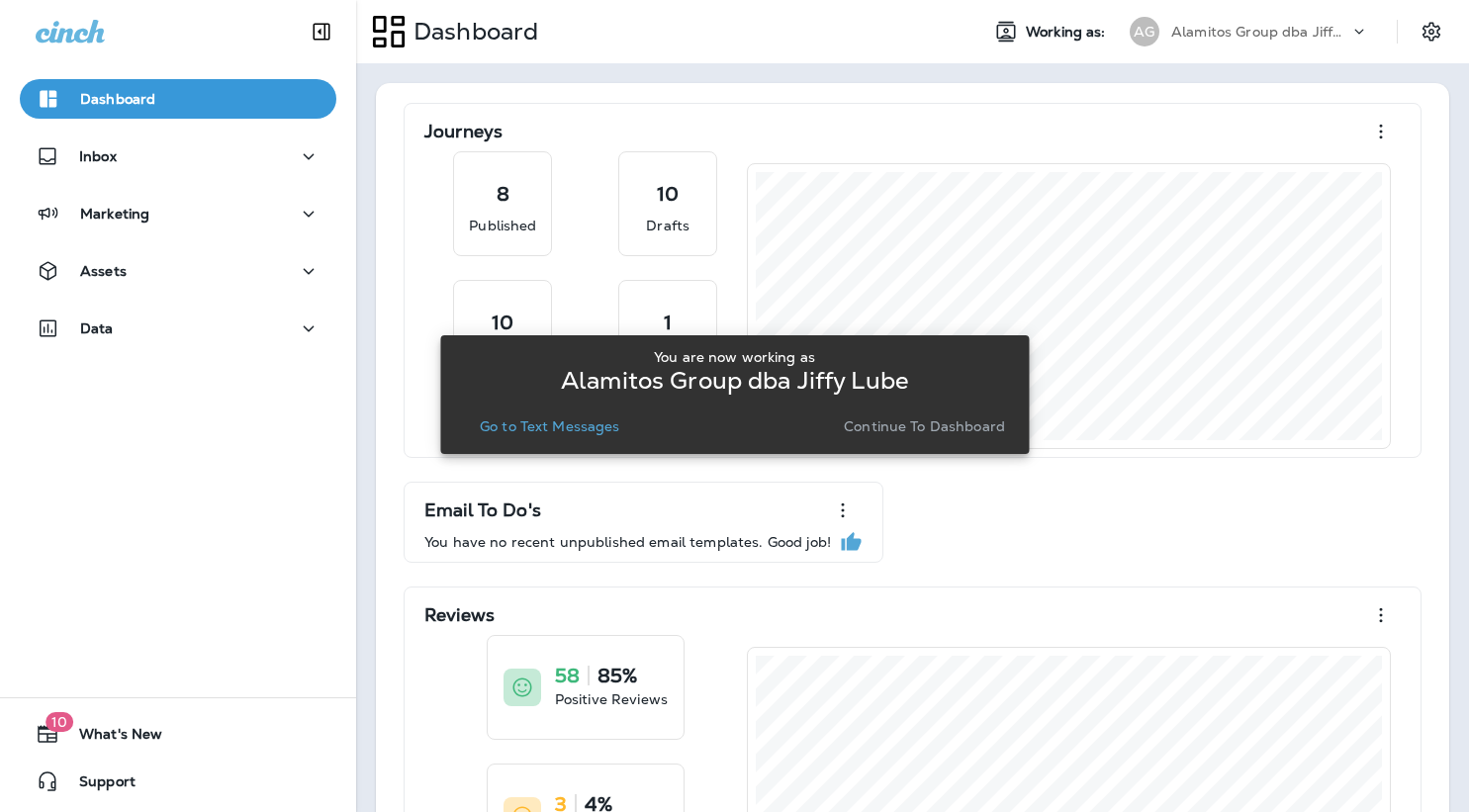 click on "Go to Text Messages" at bounding box center [550, 426] 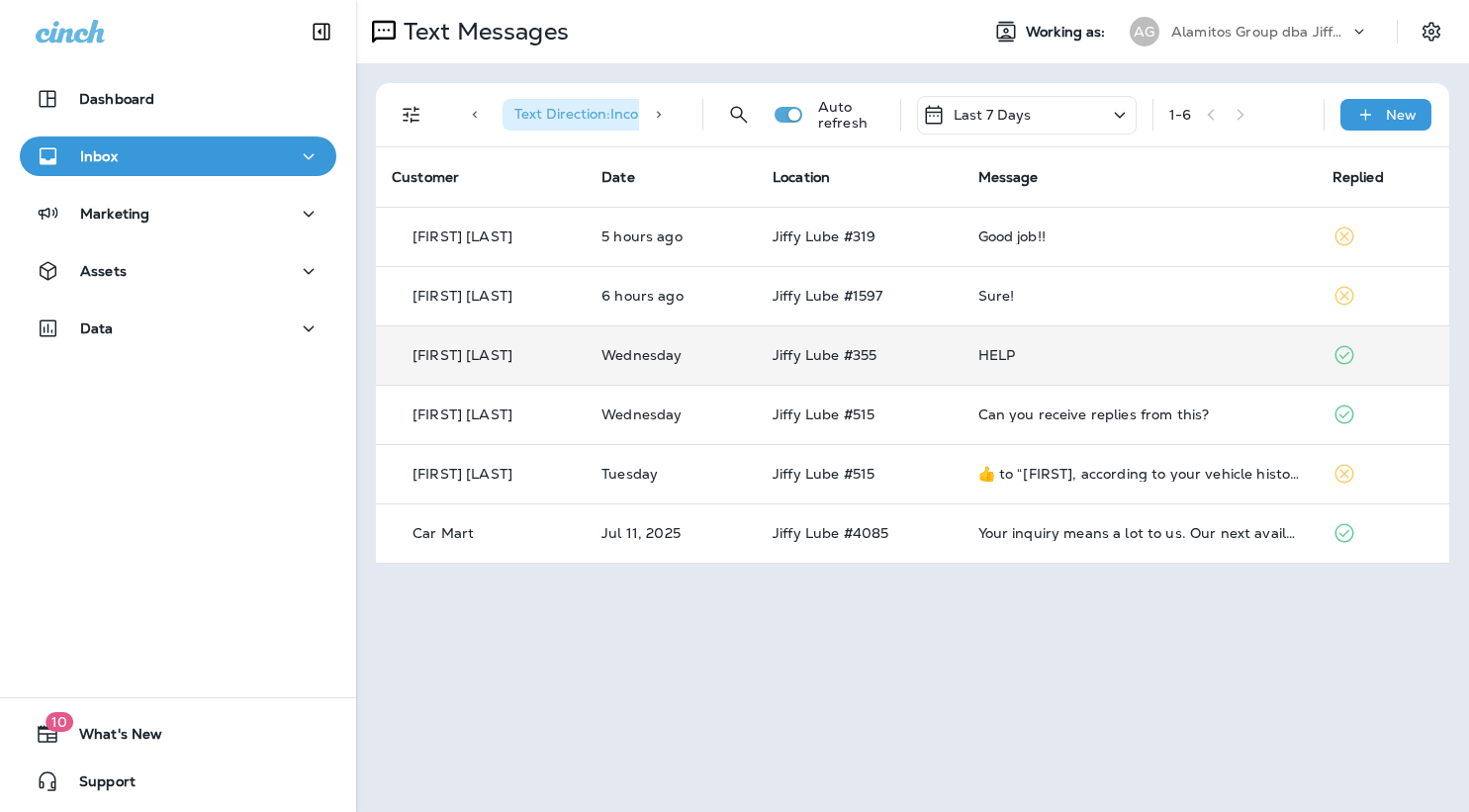 click on "HELP" at bounding box center (1140, 355) 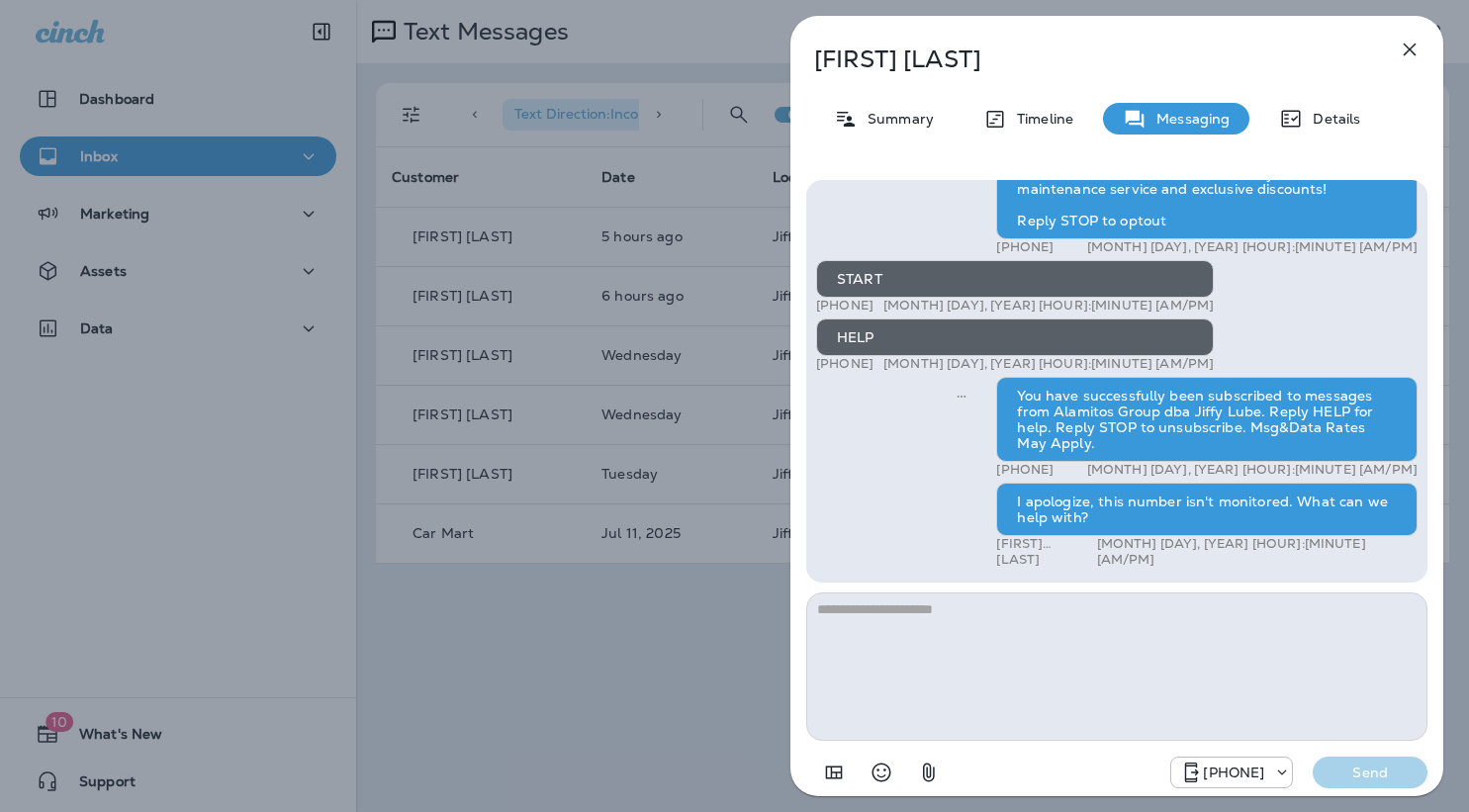 click on "[FIRST] [LAST] Summary Timeline Details Hi [FIRST]! Thank you for choosing Jiffy Lube. Could you take 30 seconds to leave us a review using the following link? https://c1n.ch/5gKXj9x
Text START to receive reminders for your next car maintenance service and exclusive discounts!
Reply STOP to optout +[PHONE] [MONTH] [DAY], [YEAR] [HOUR]:[MINUTE] AM START +[PHONE] [MONTH] [DAY], [YEAR] [HOUR]:[MINUTE] AM HELP +[PHONE] [MONTH] [DAY], [YEAR] [HOUR]:[MINUTE] PM You have successfully been subscribed to messages from Alamitos Group dba Jiffy Lube. Reply HELP for help. Reply STOP to unsubscribe. Msg&Data Rates May Apply. +[PHONE] [MONTH] [DAY], [YEAR] [HOUR]:[MINUTE] PM I apologize, this number isn't monitored. What can we help with? [FIRST] [LAST] [MONTH] [DAY], [YEAR] [HOUR]:[MINUTE] AM +[PHONE] Send" at bounding box center (734, 406) 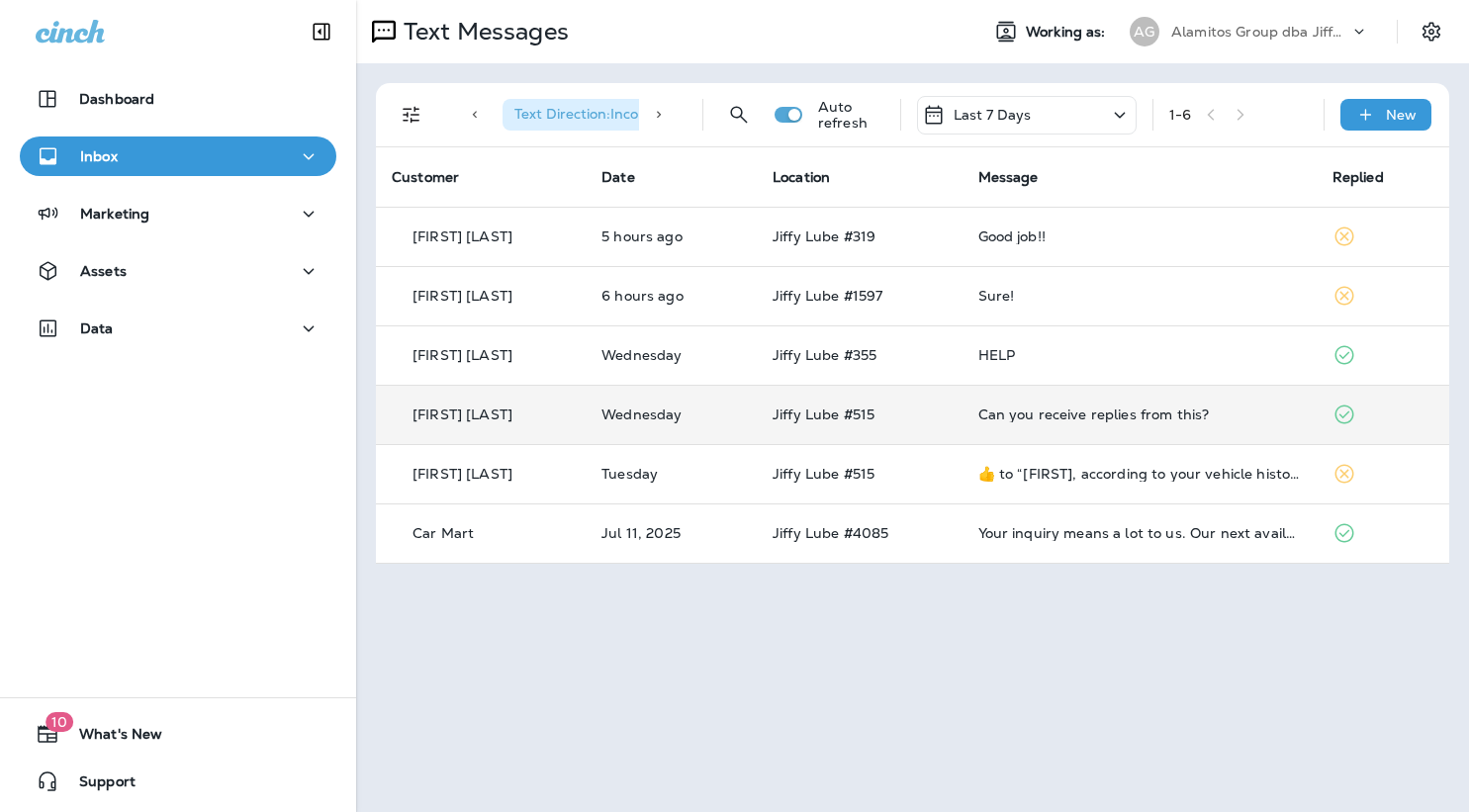 click on "Can you receive replies from this?" at bounding box center (1140, 414) 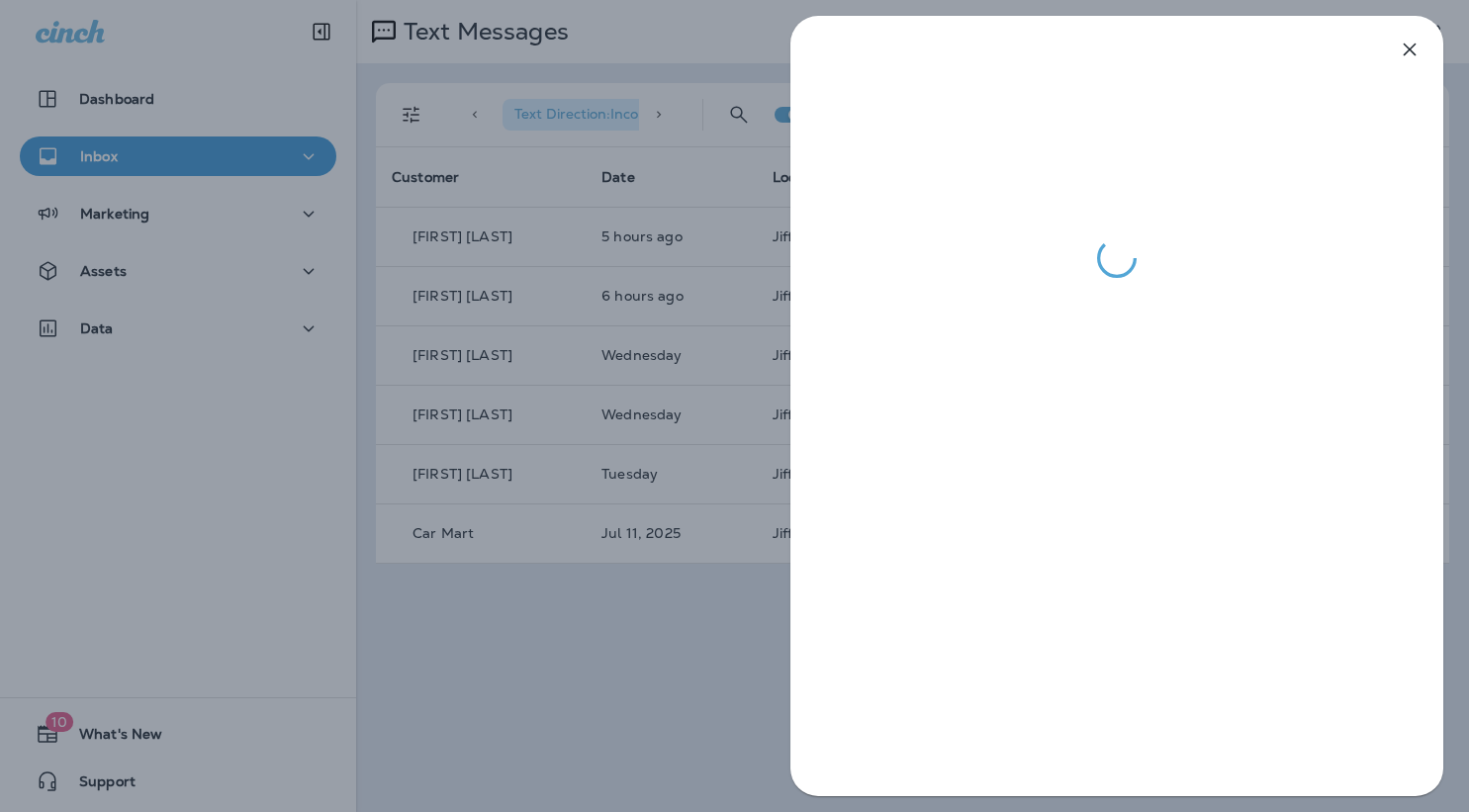 click at bounding box center [734, 406] 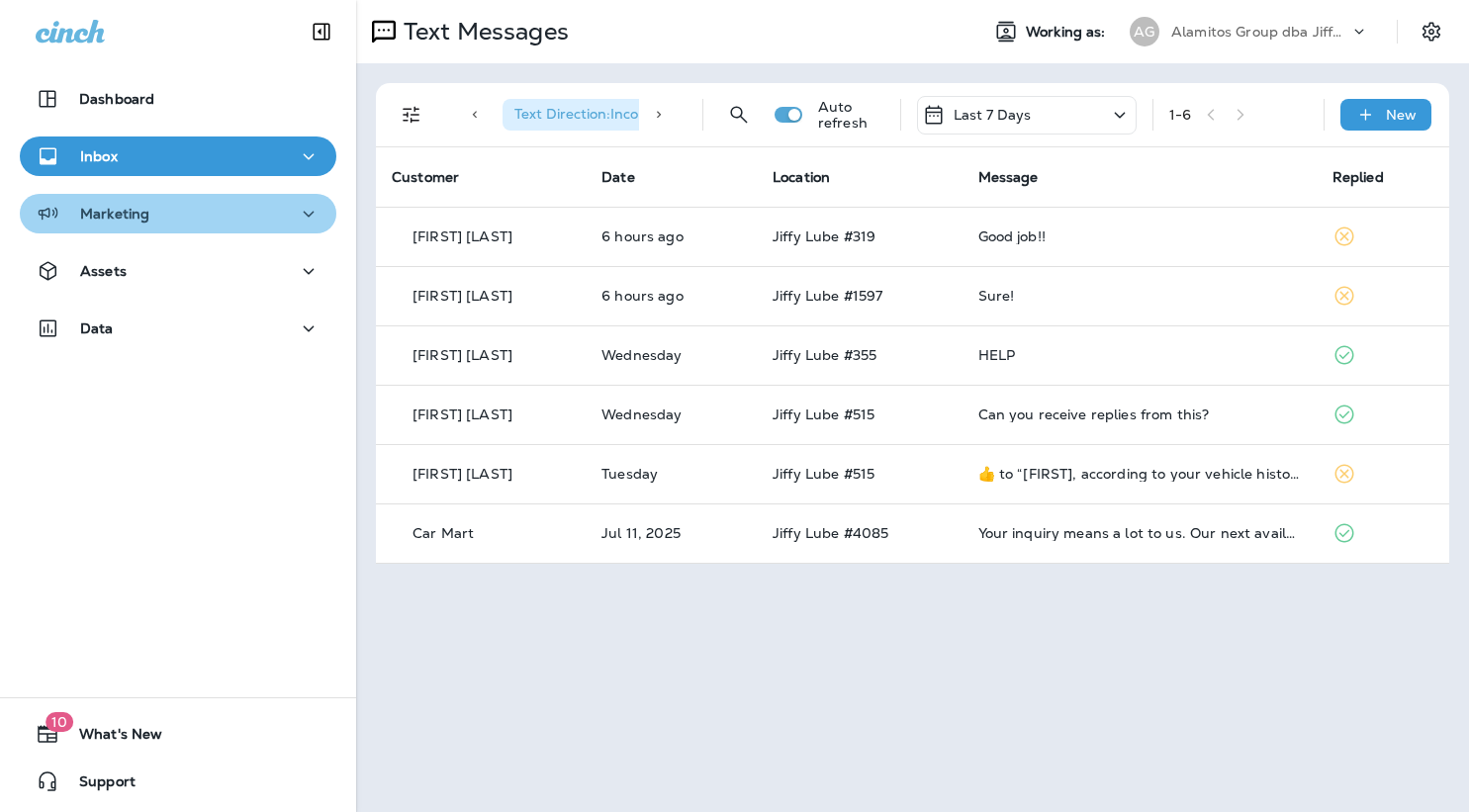click on "Marketing" at bounding box center [178, 214] 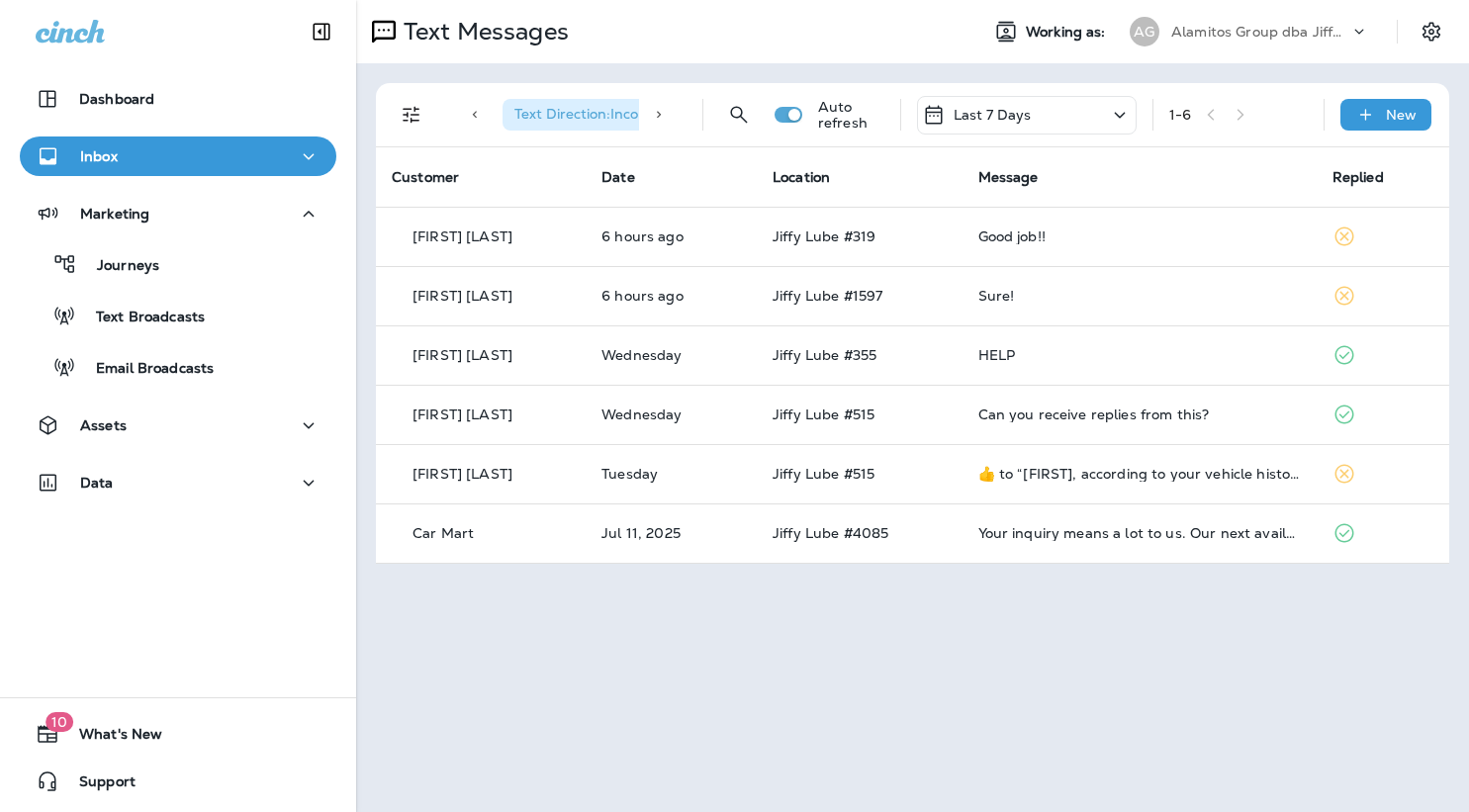 click on "Inbox" at bounding box center (178, 156) 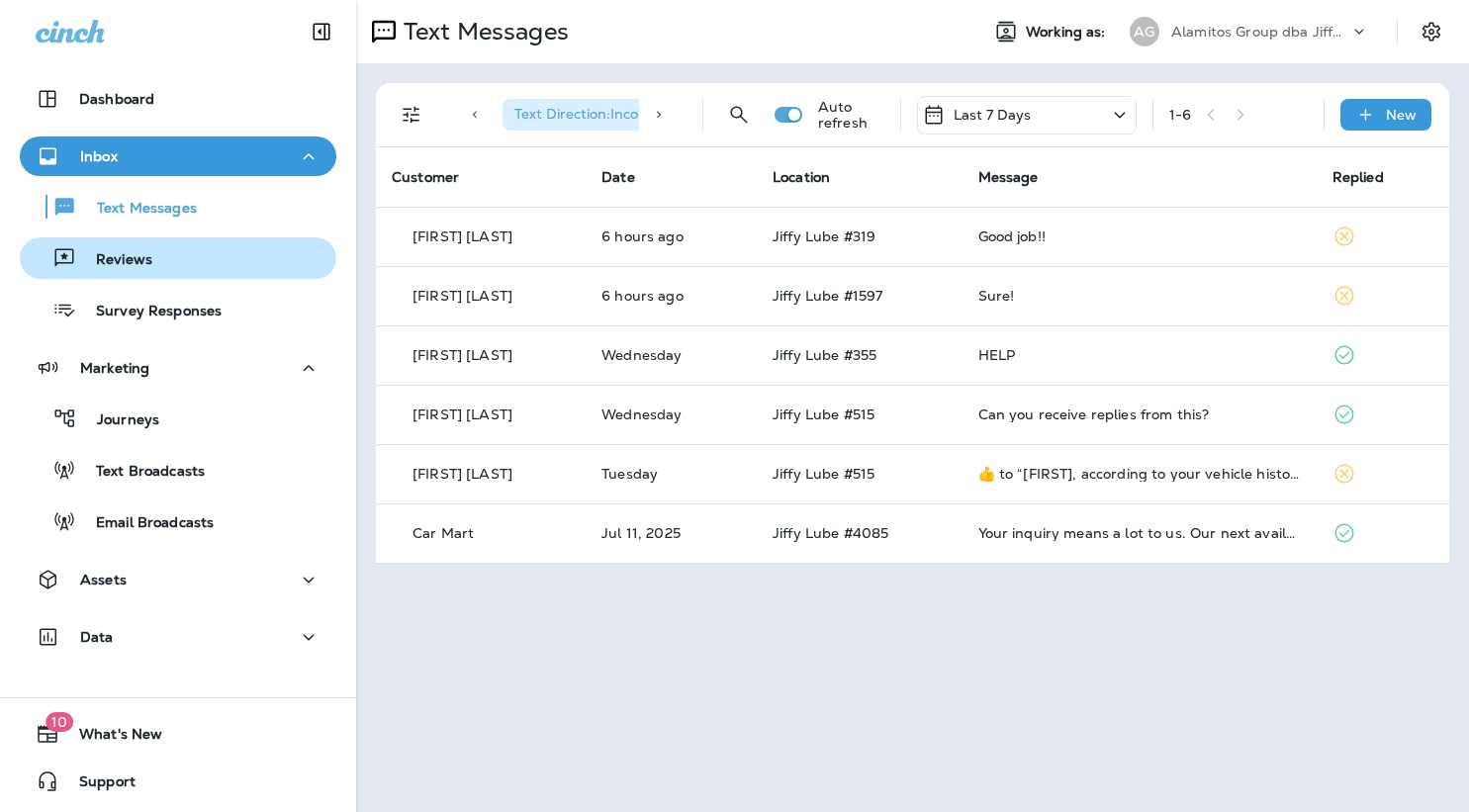 click on "Reviews" at bounding box center [178, 258] 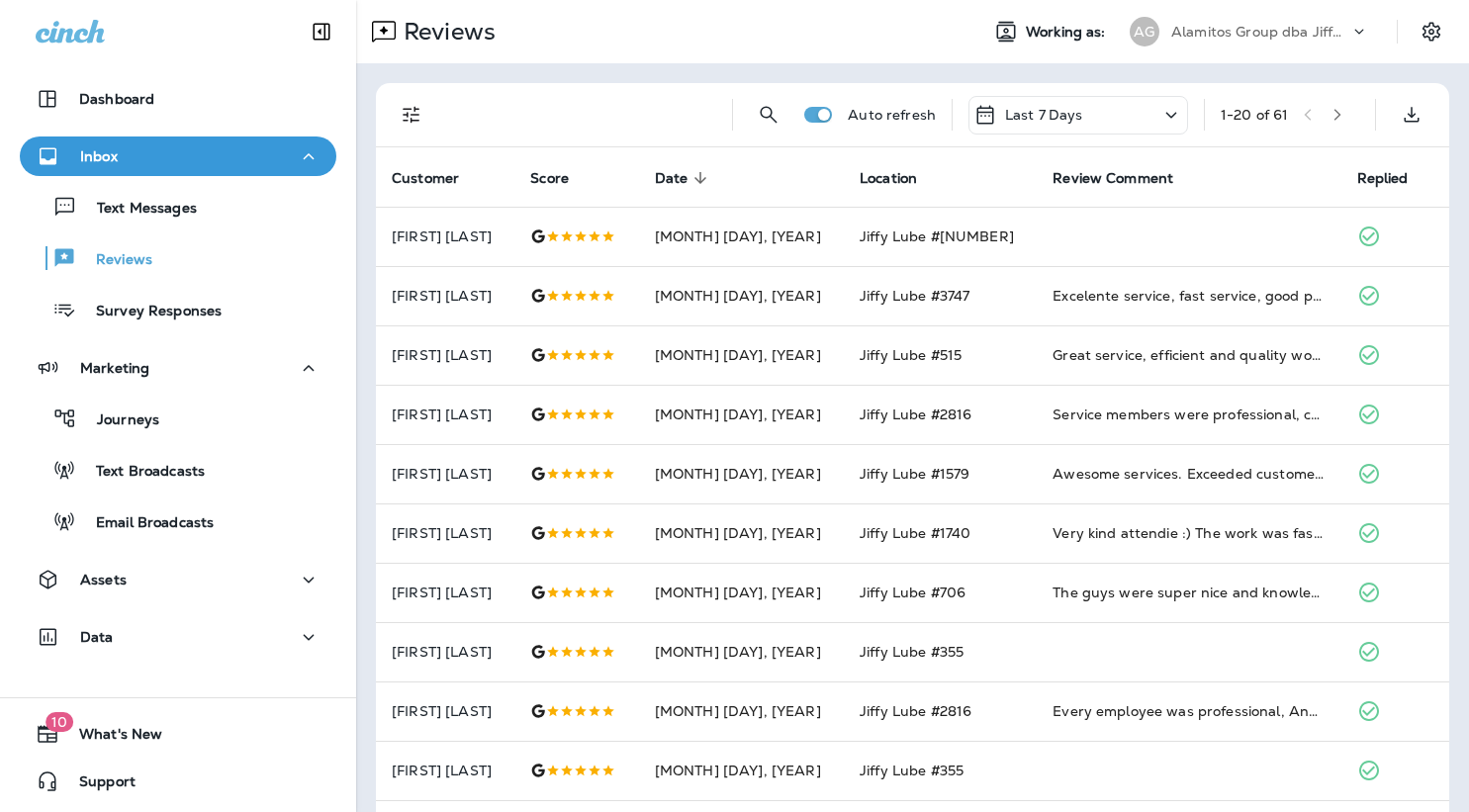 click on "AG Alamitos Group dba Jiffy Lube" at bounding box center (1249, 32) 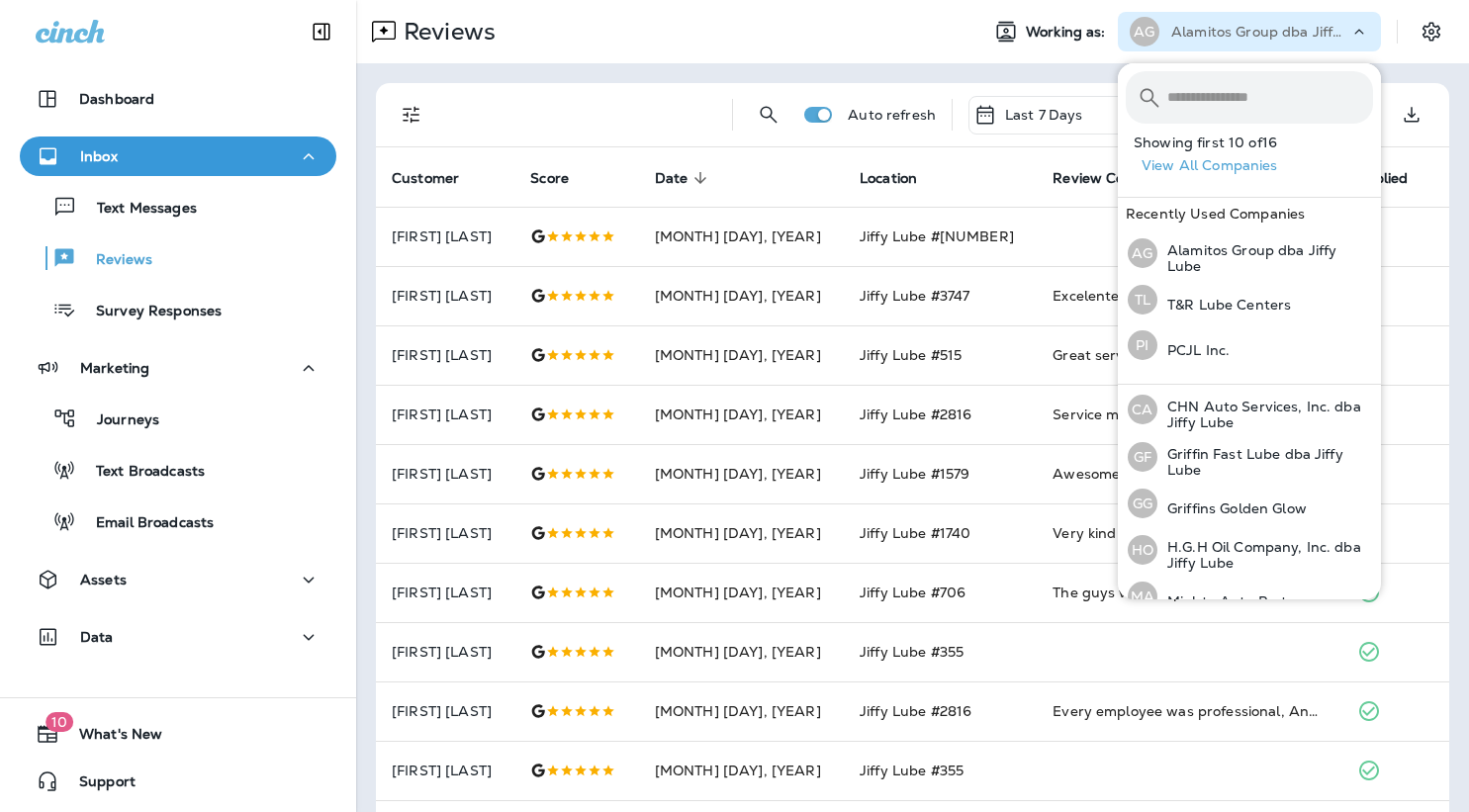 scroll, scrollTop: 249, scrollLeft: 0, axis: vertical 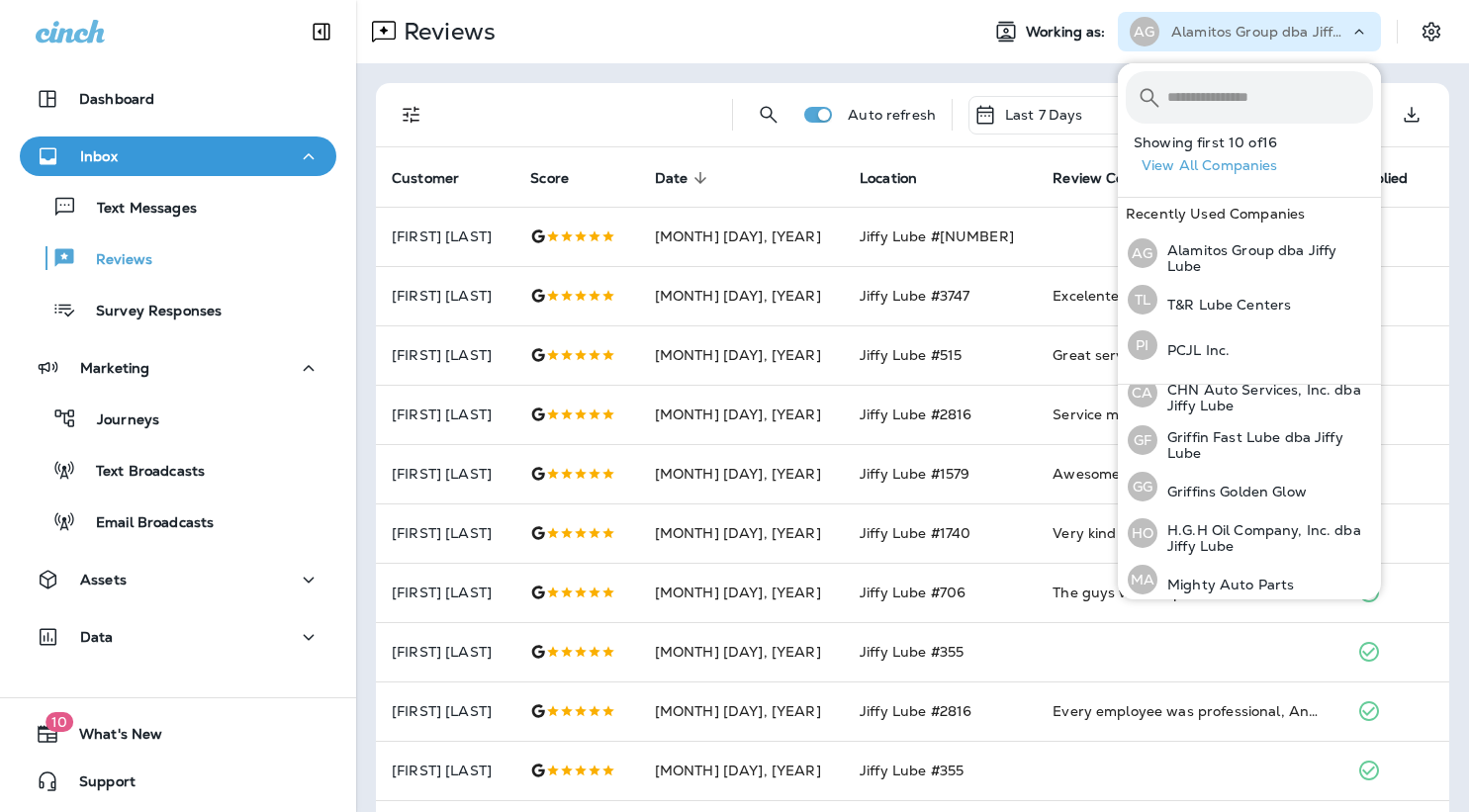 click on "Griffin Fast Lube dba Jiffy Lube" at bounding box center (1265, 445) 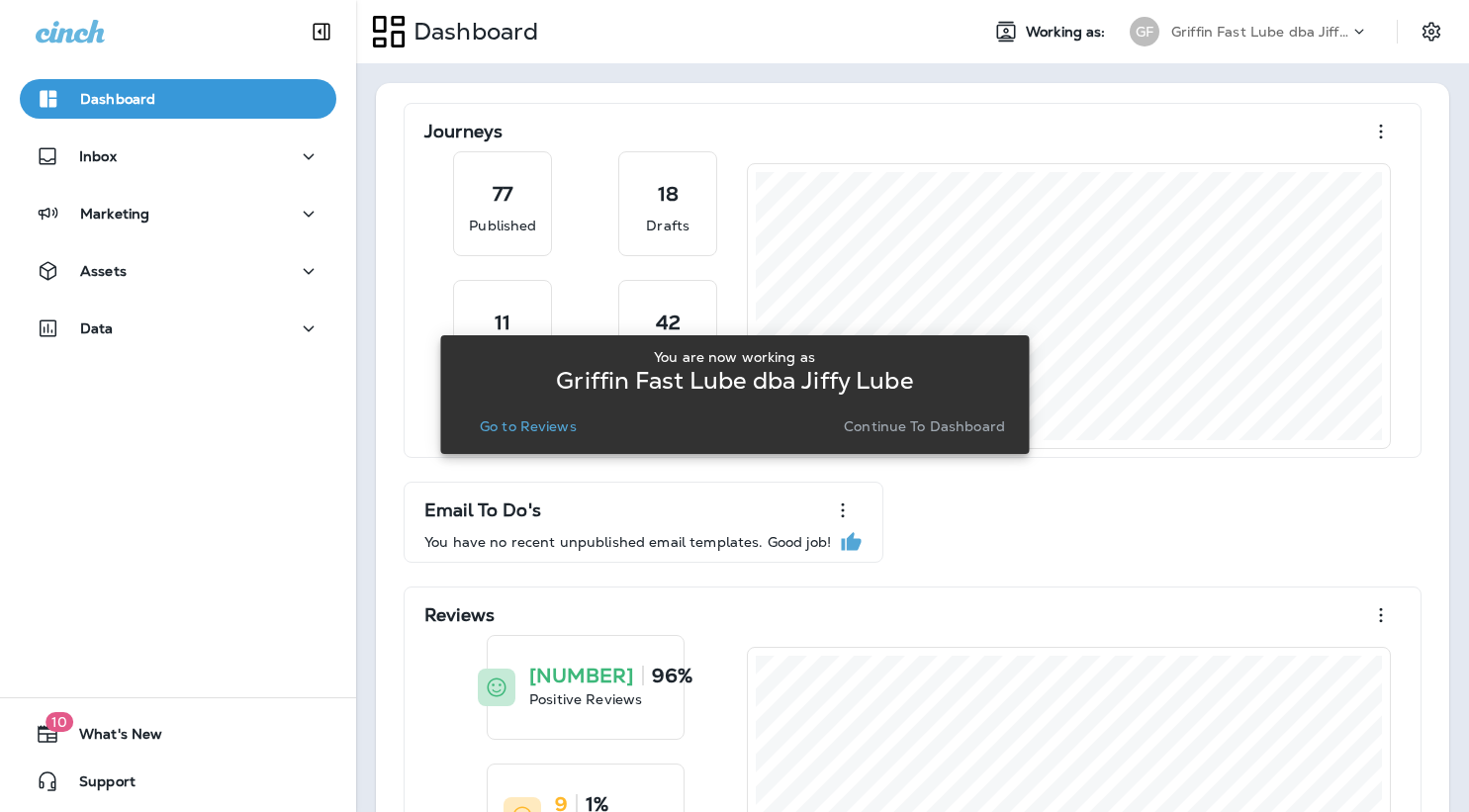 click on "Go to Reviews" at bounding box center (528, 426) 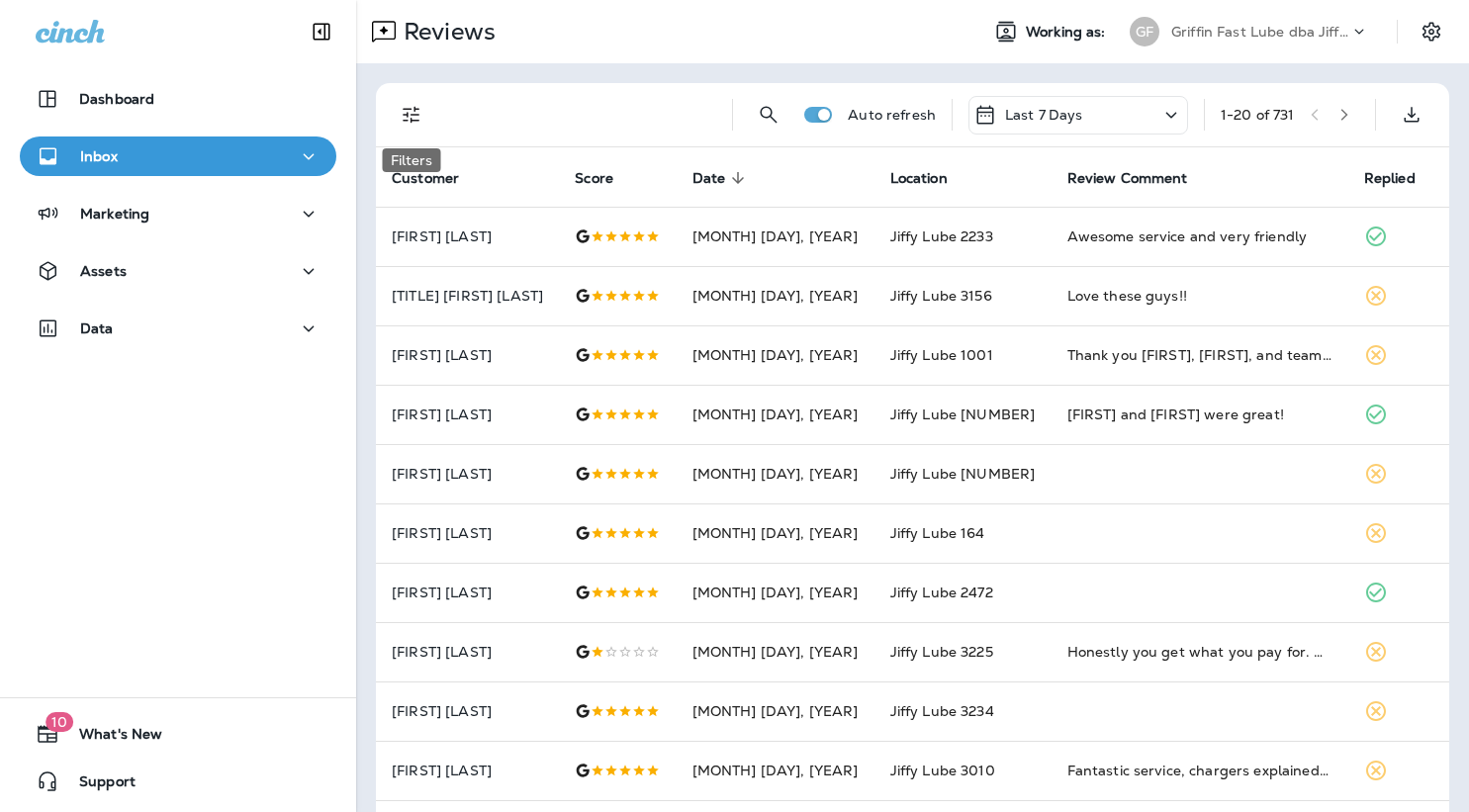 click 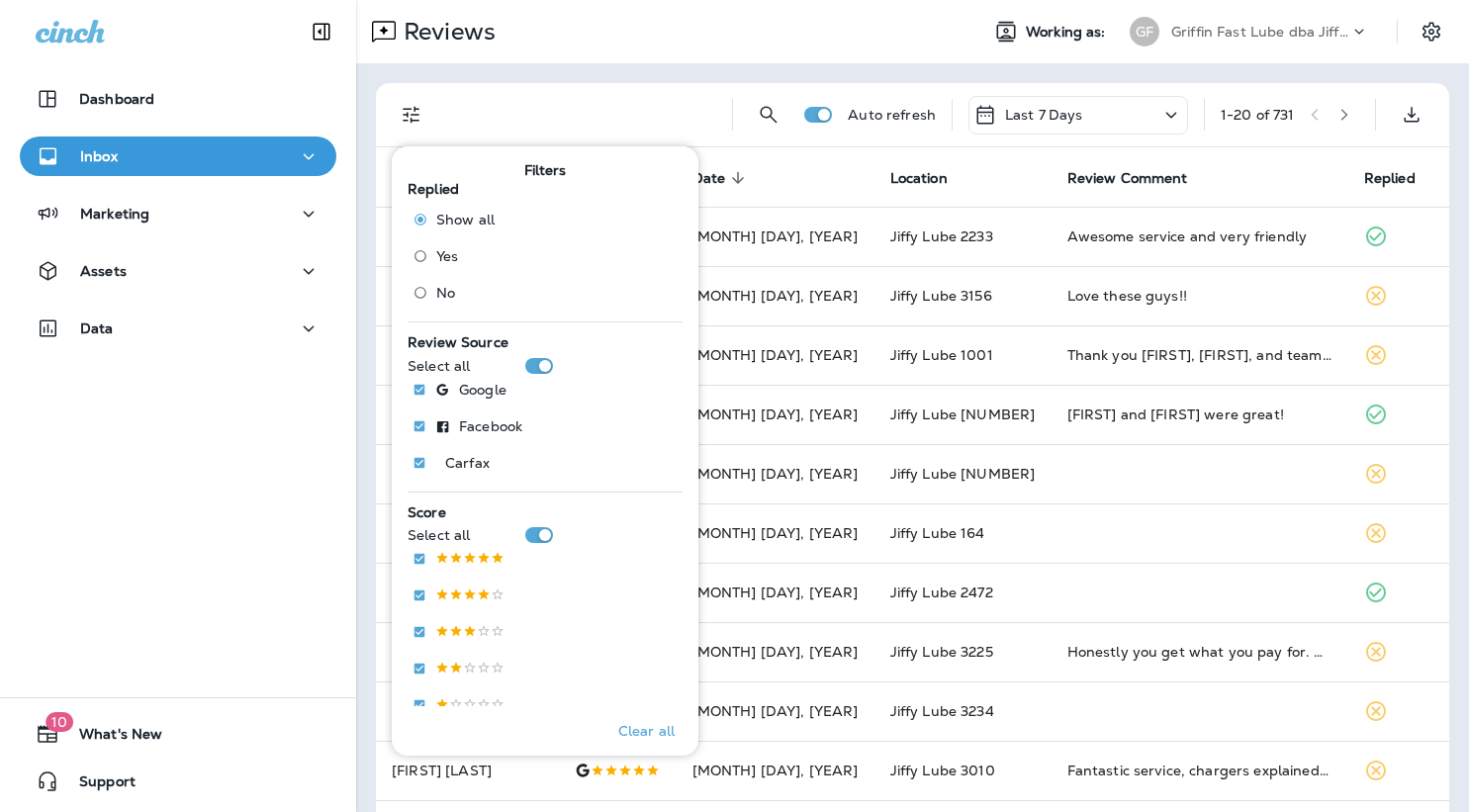 click on "Show all Yes No" at bounding box center [463, 258] 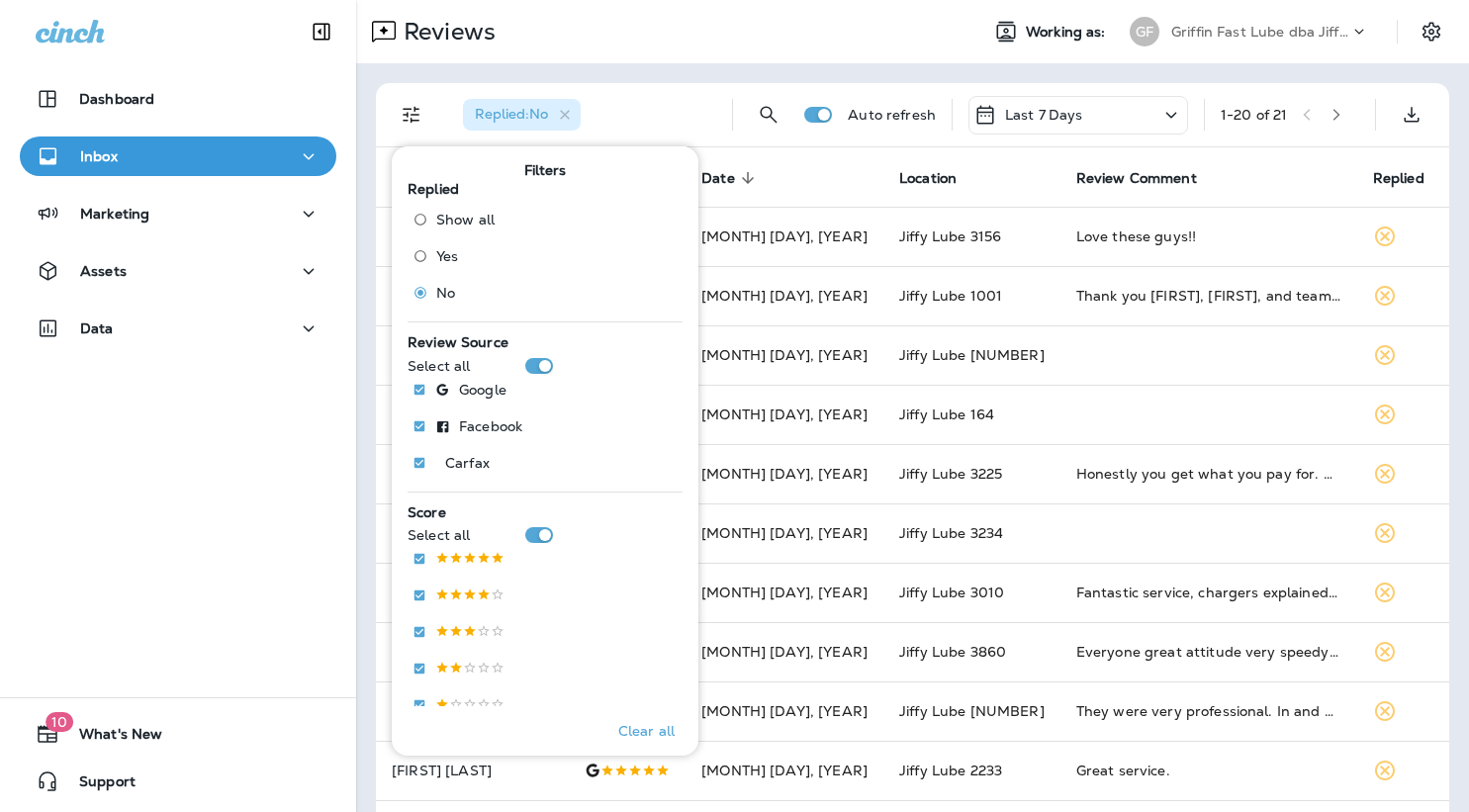 click on "Reviews" at bounding box center (659, 32) 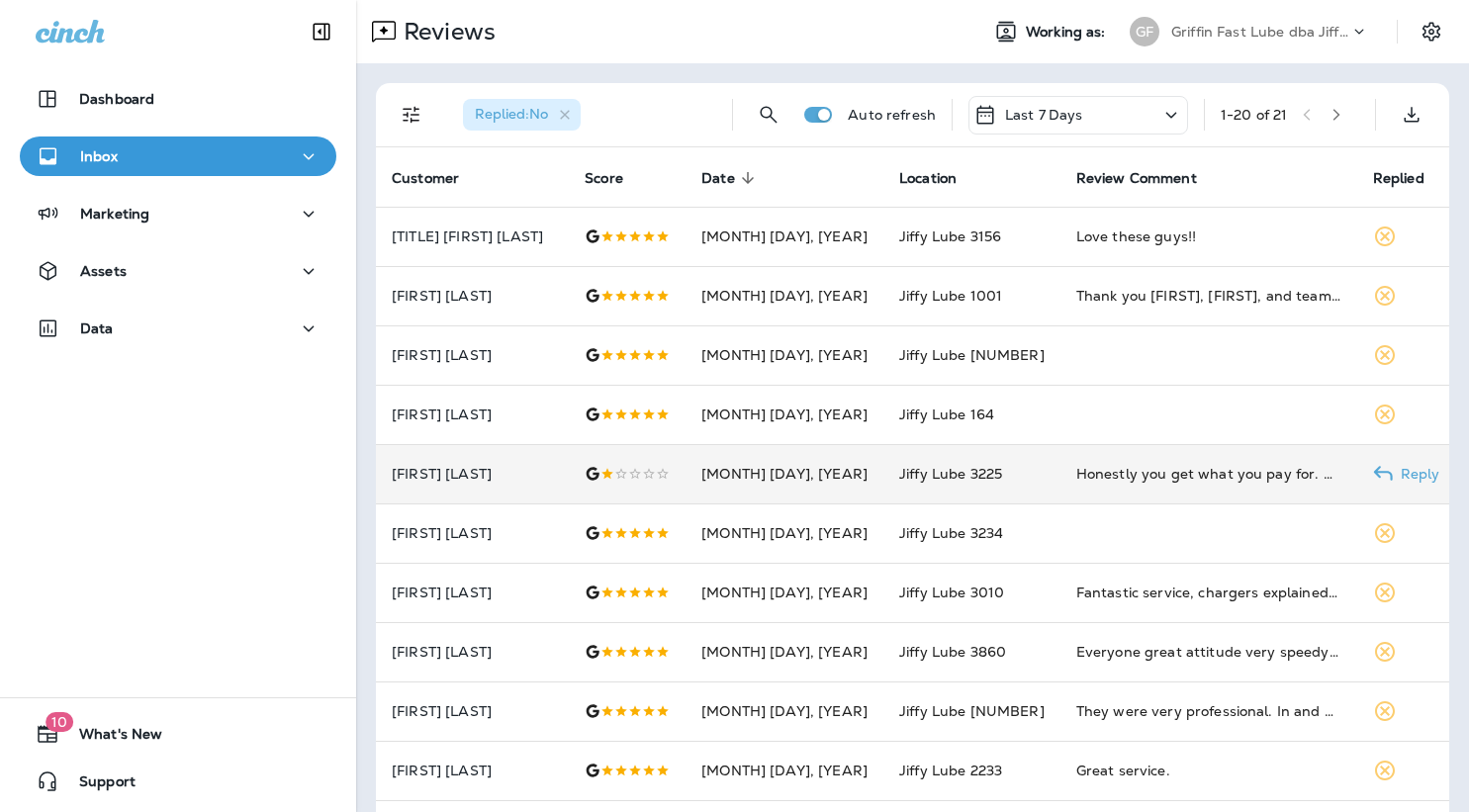 click at bounding box center [627, 474] 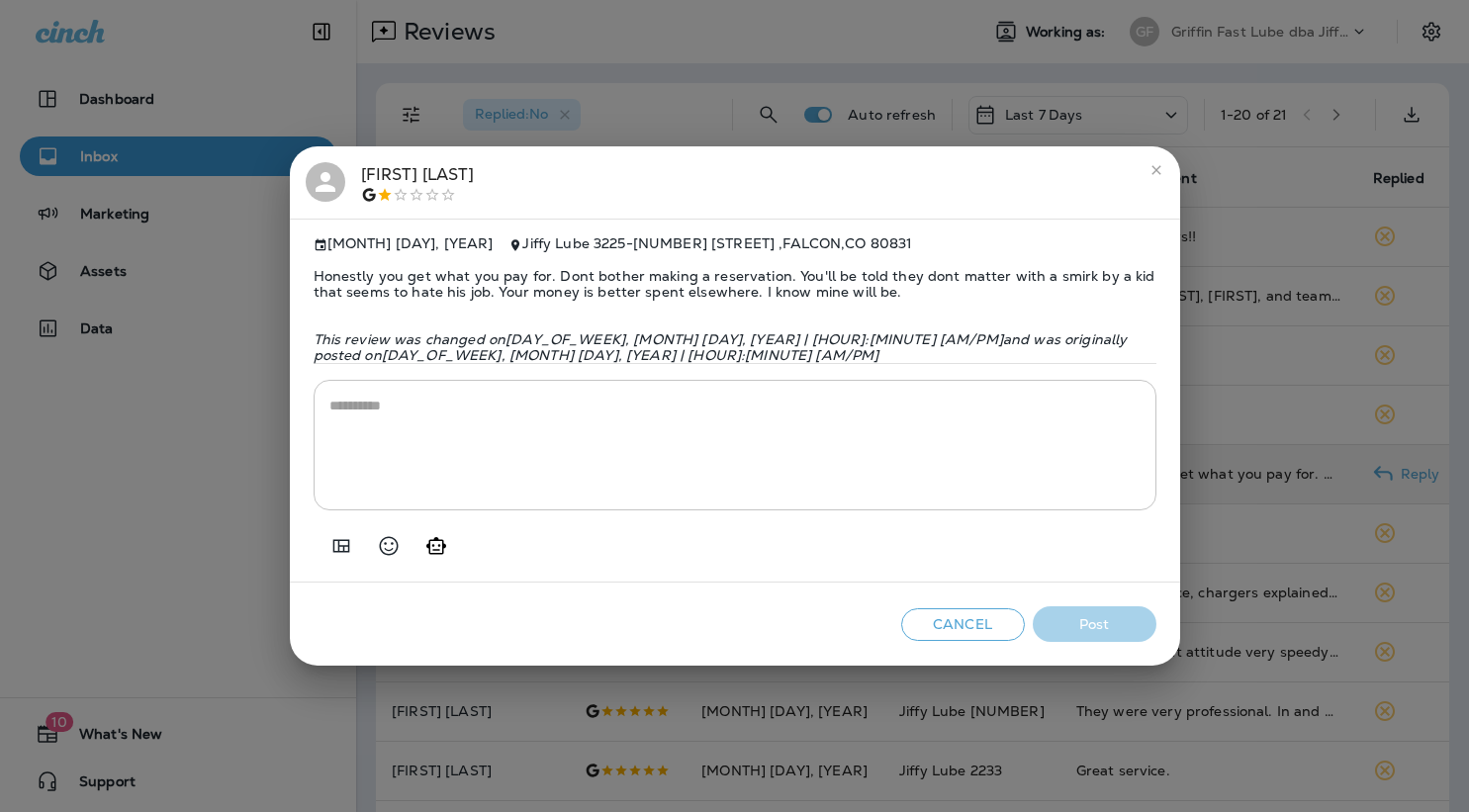 click 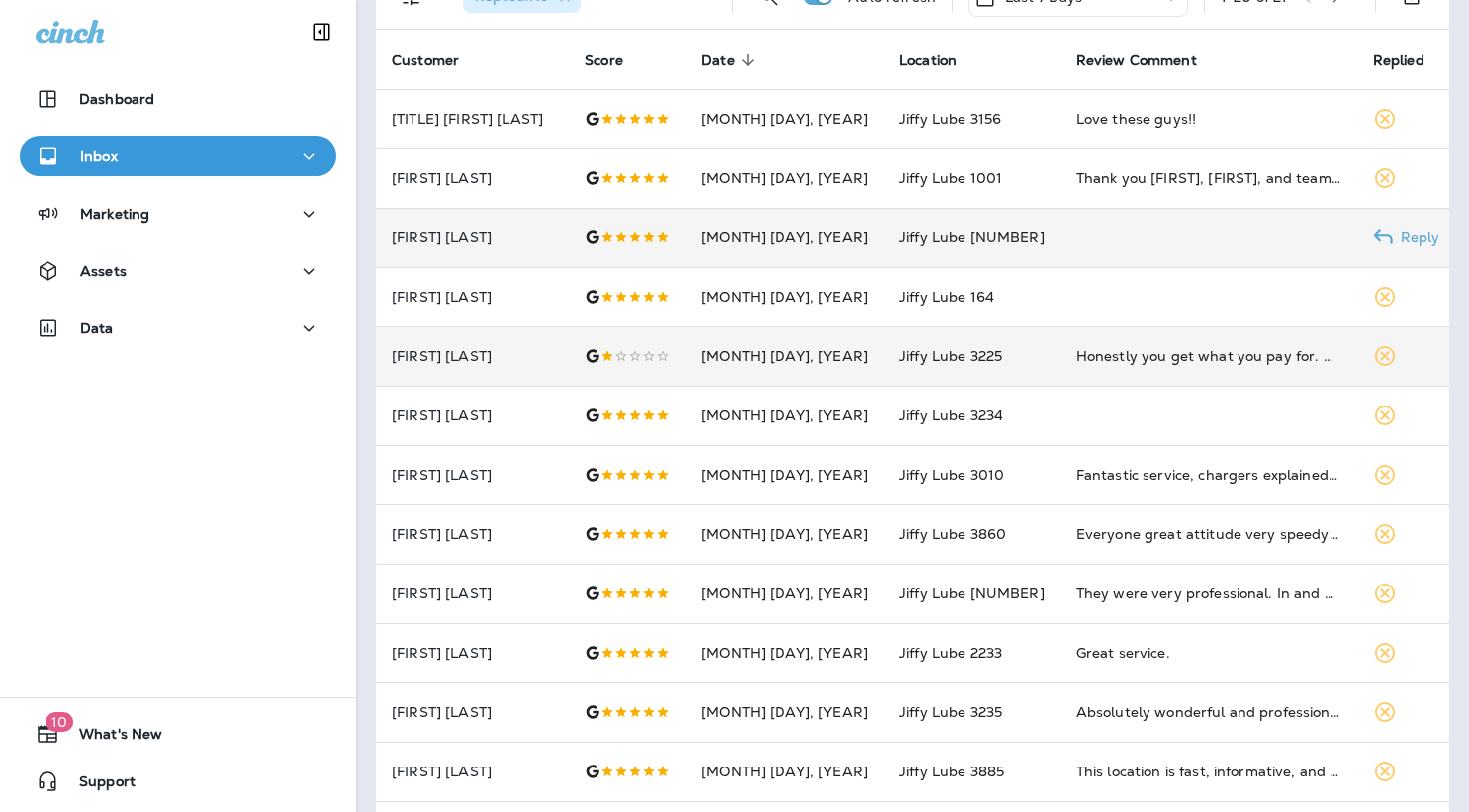 scroll, scrollTop: 120, scrollLeft: 0, axis: vertical 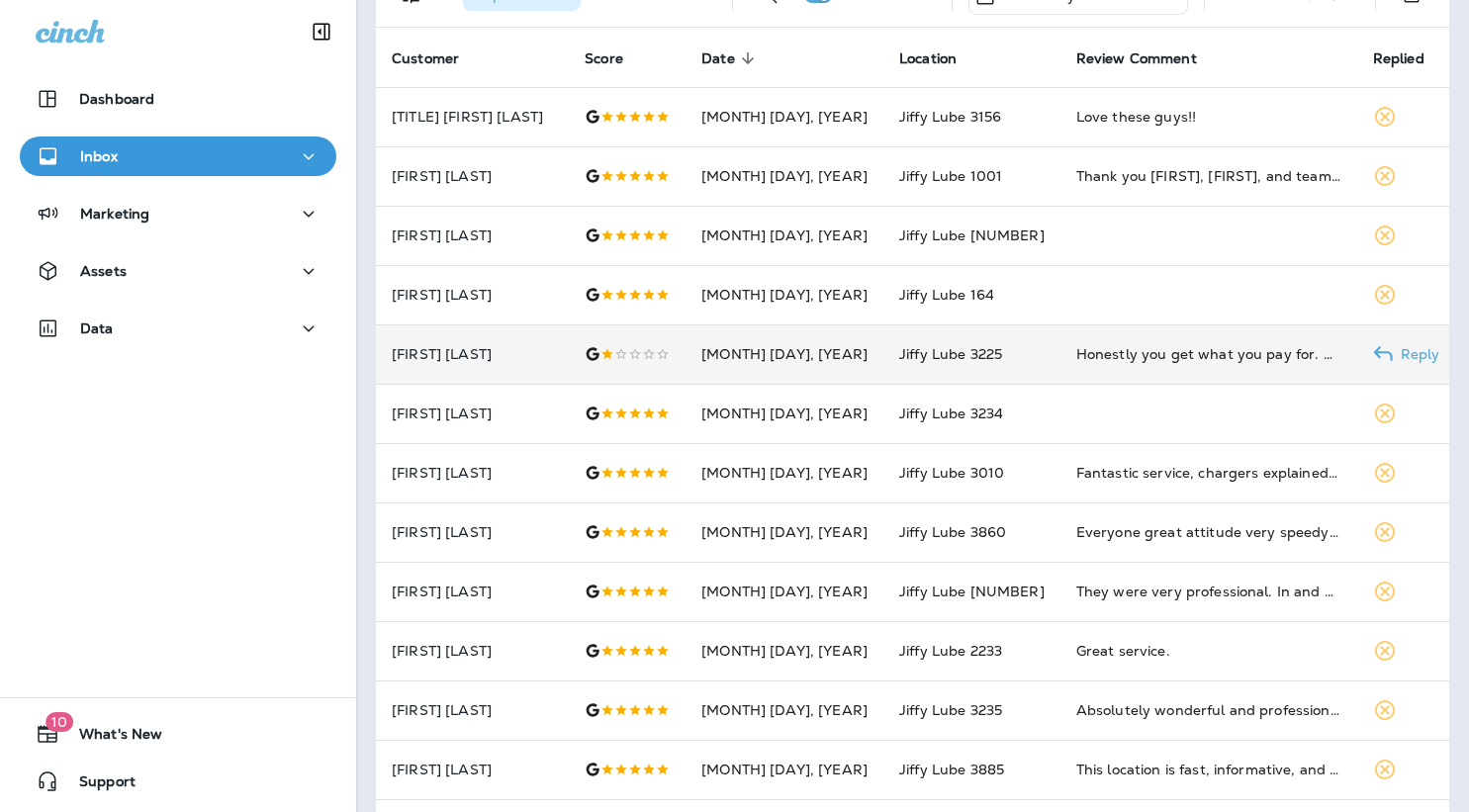 click on "[MONTH] [DAY], [YEAR]" at bounding box center (784, 354) 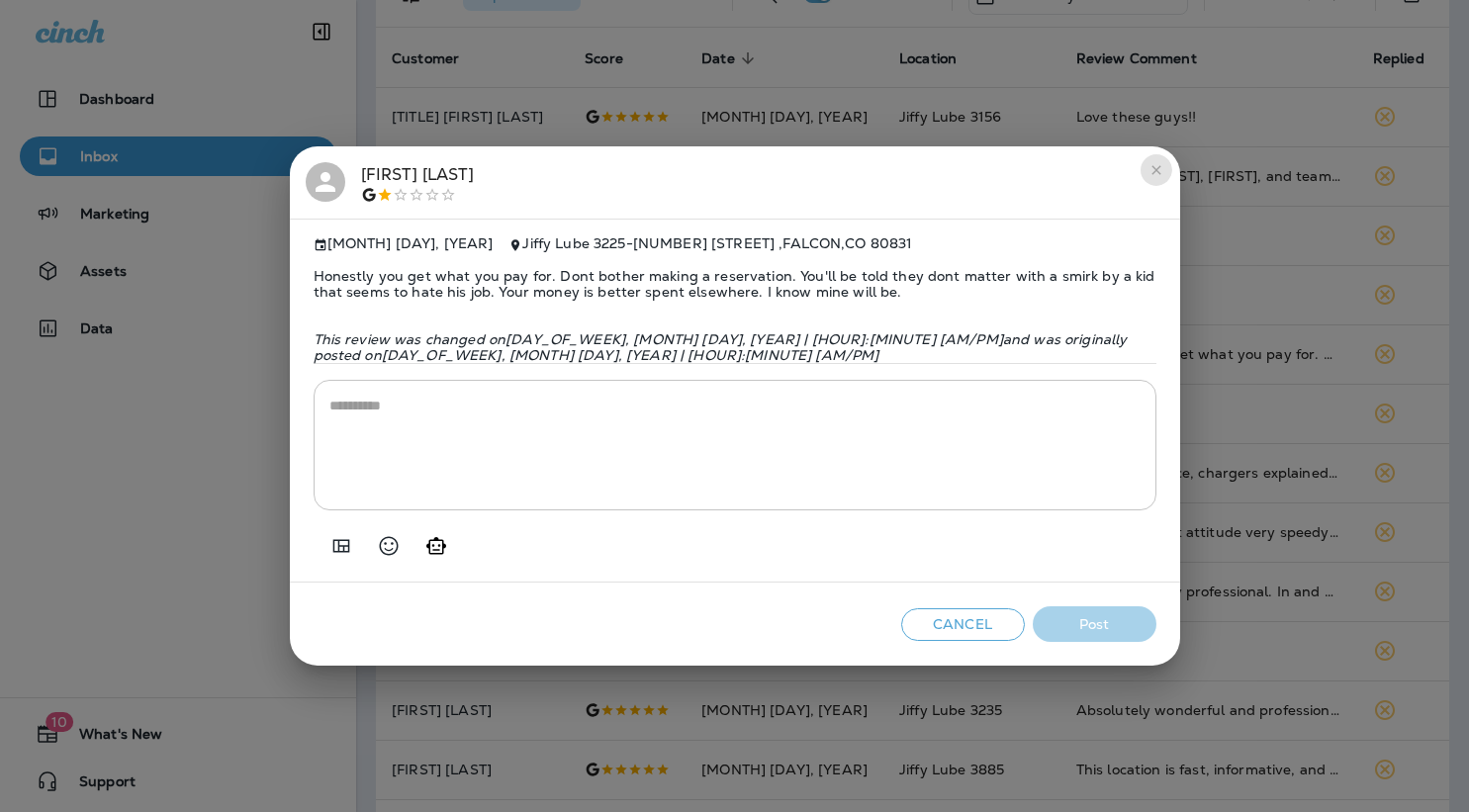 click 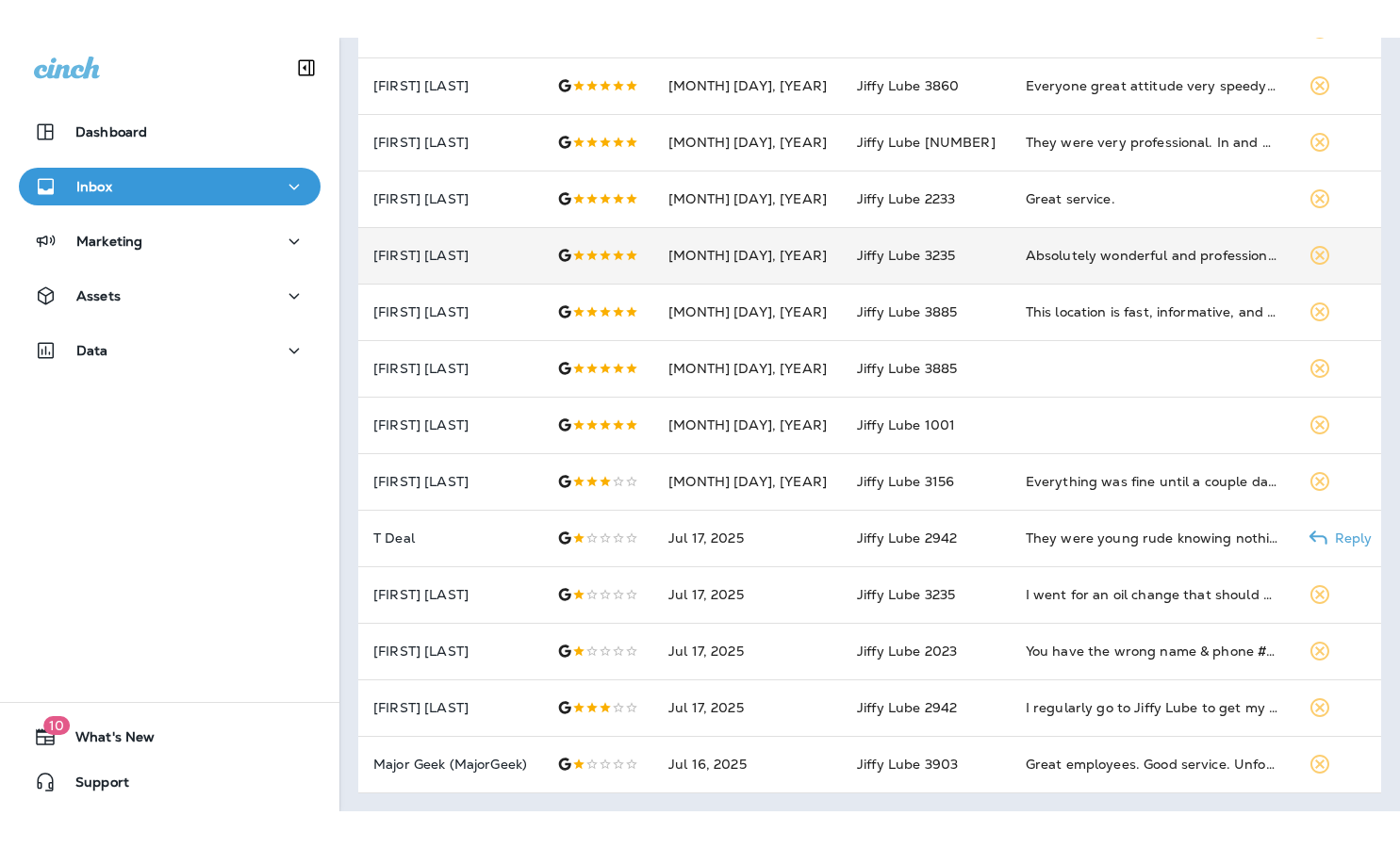 scroll, scrollTop: 572, scrollLeft: 0, axis: vertical 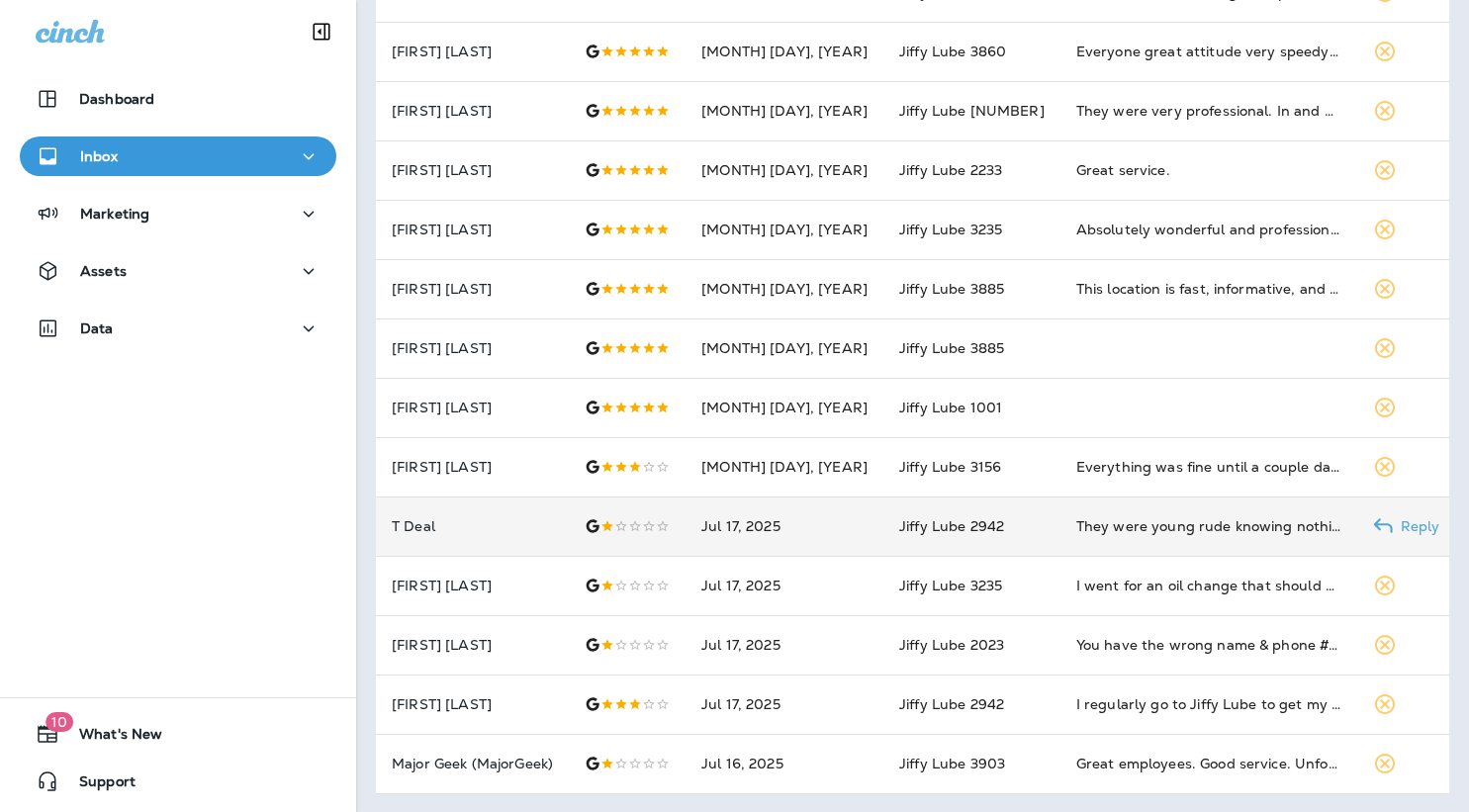 click on "They were young rude knowing nothing about guest service.  Tried to charge me 49 dollars for in cabin airfilter that cost 9 dollars. Will never return" at bounding box center [1209, 526] 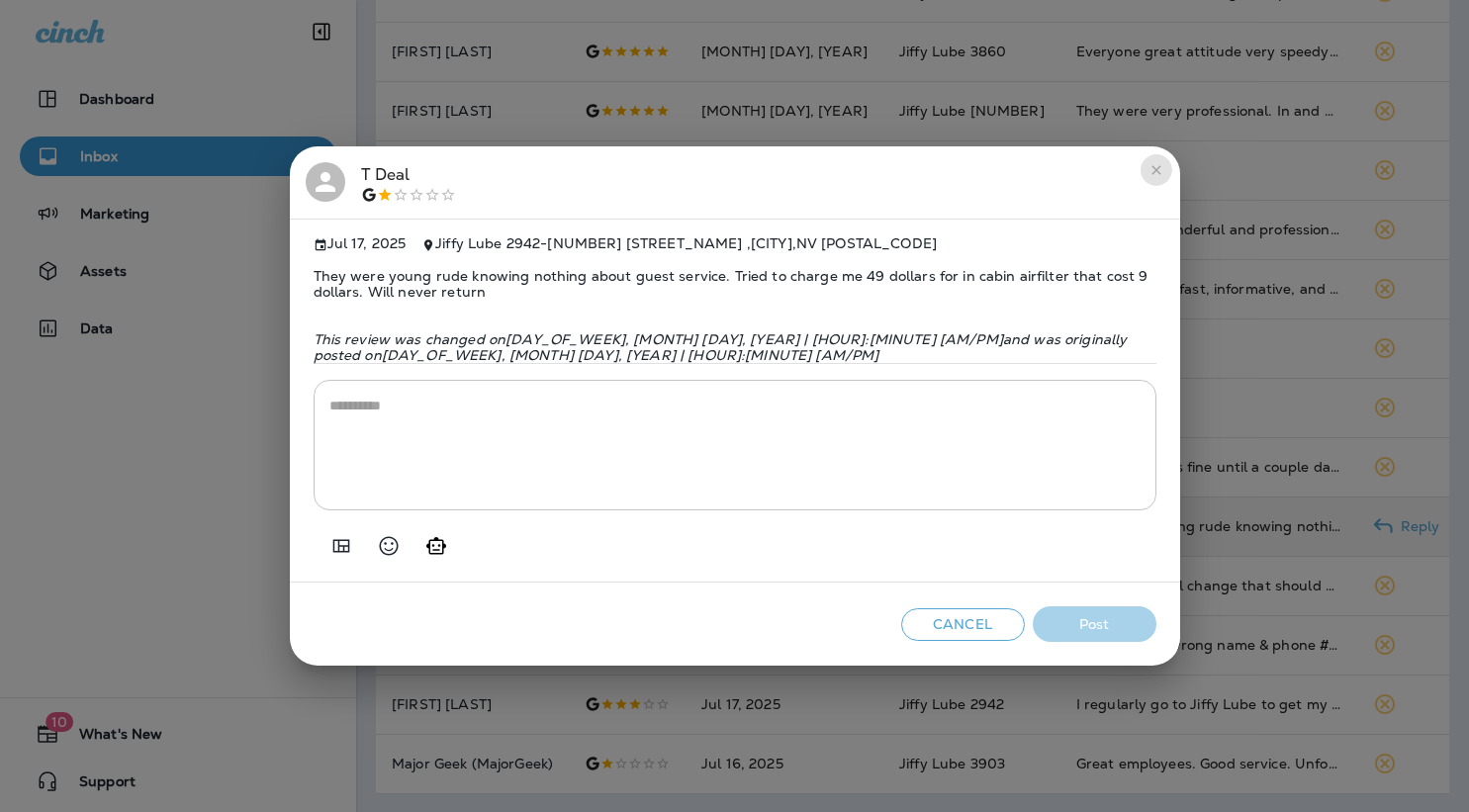 click 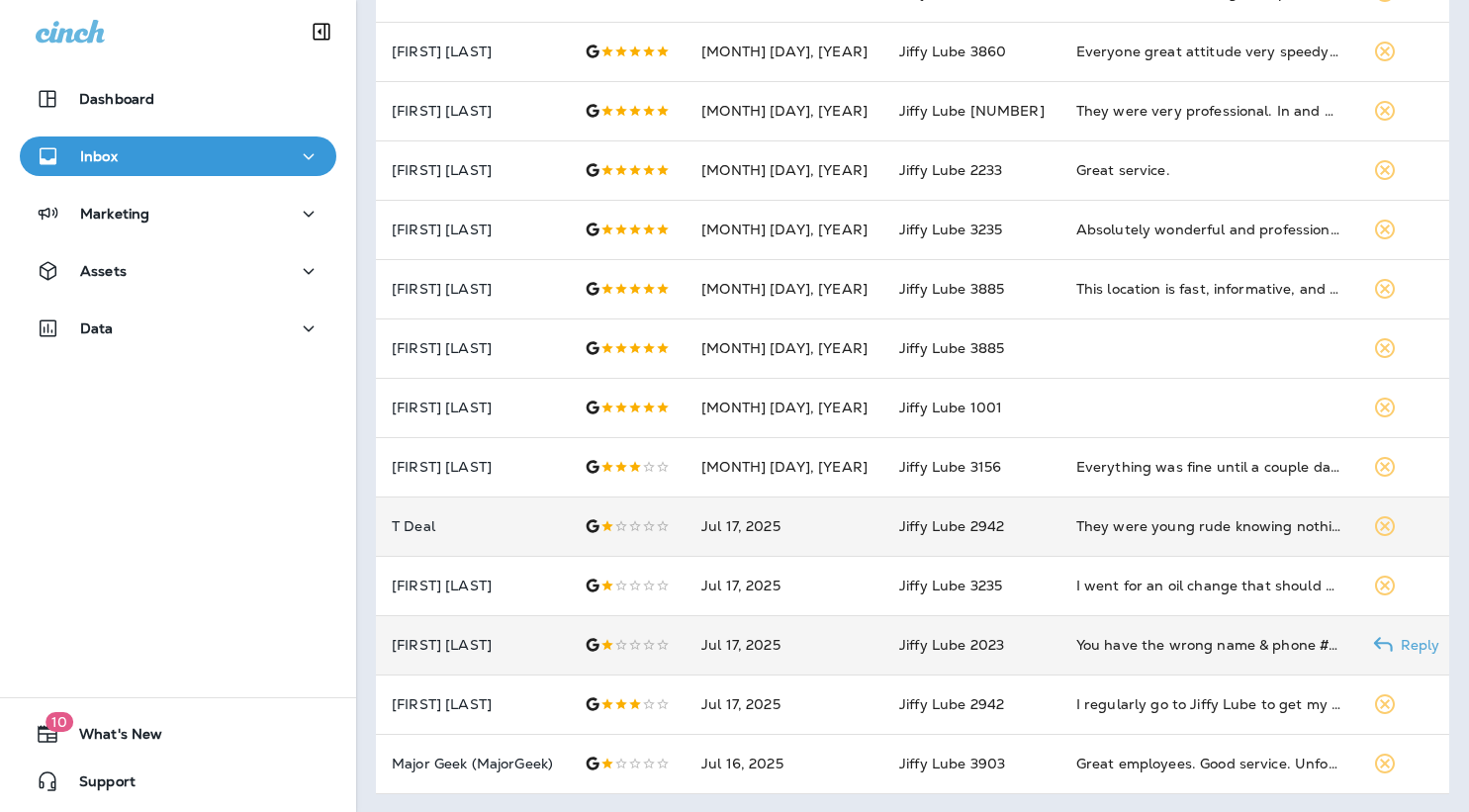 click on "You have the wrong name & phone # in your system this vehicle was sold over a year ago." at bounding box center [1209, 645] 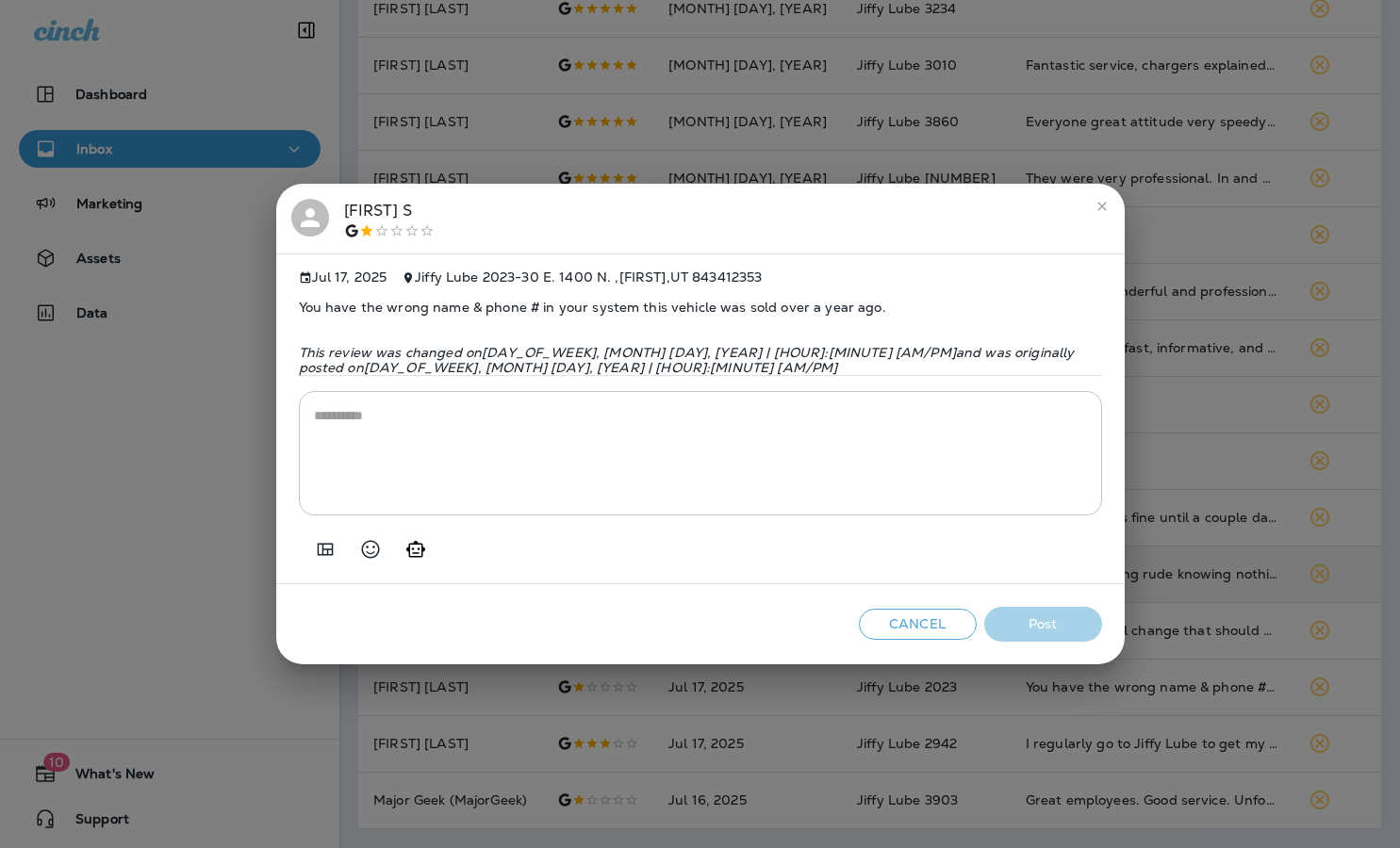 scroll, scrollTop: 498, scrollLeft: 0, axis: vertical 